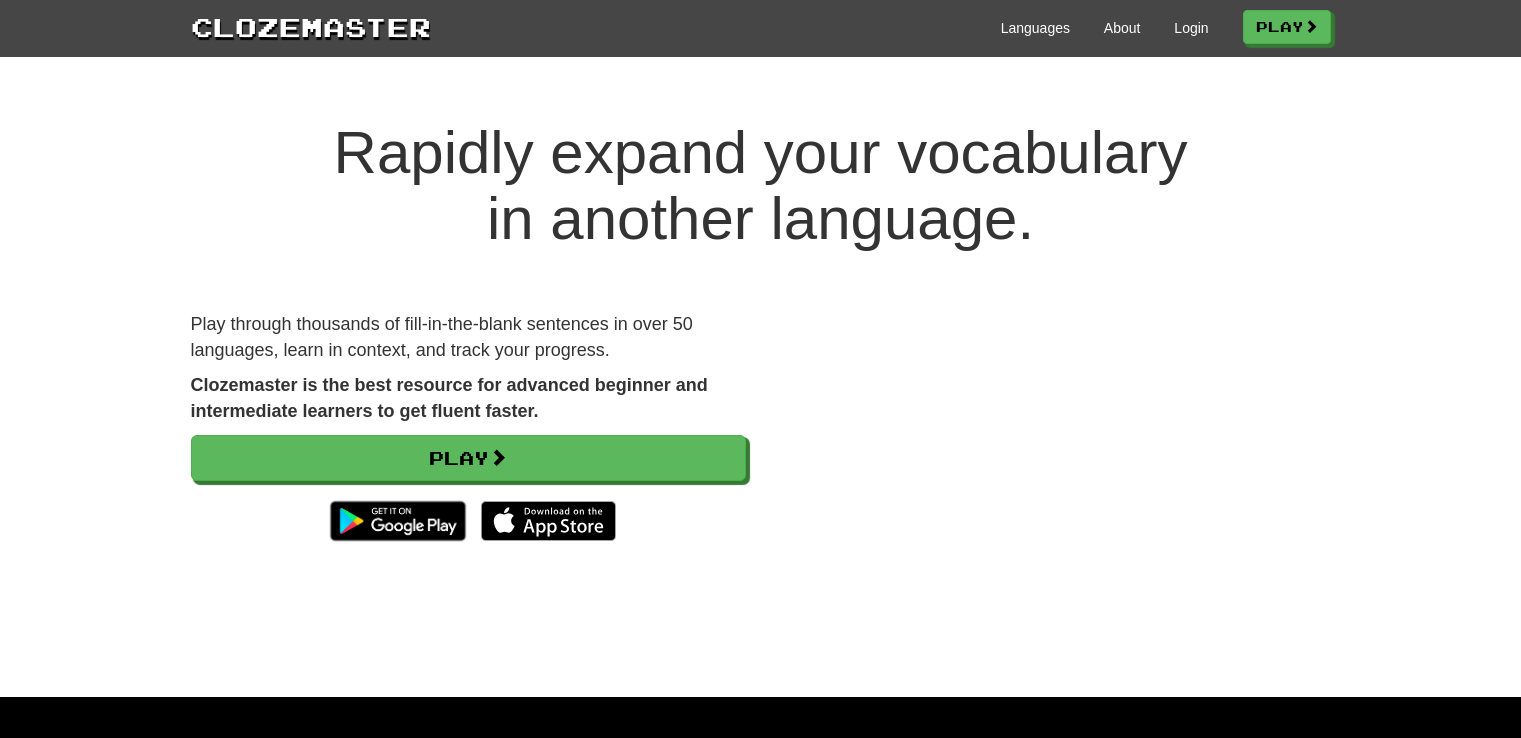 scroll, scrollTop: 0, scrollLeft: 0, axis: both 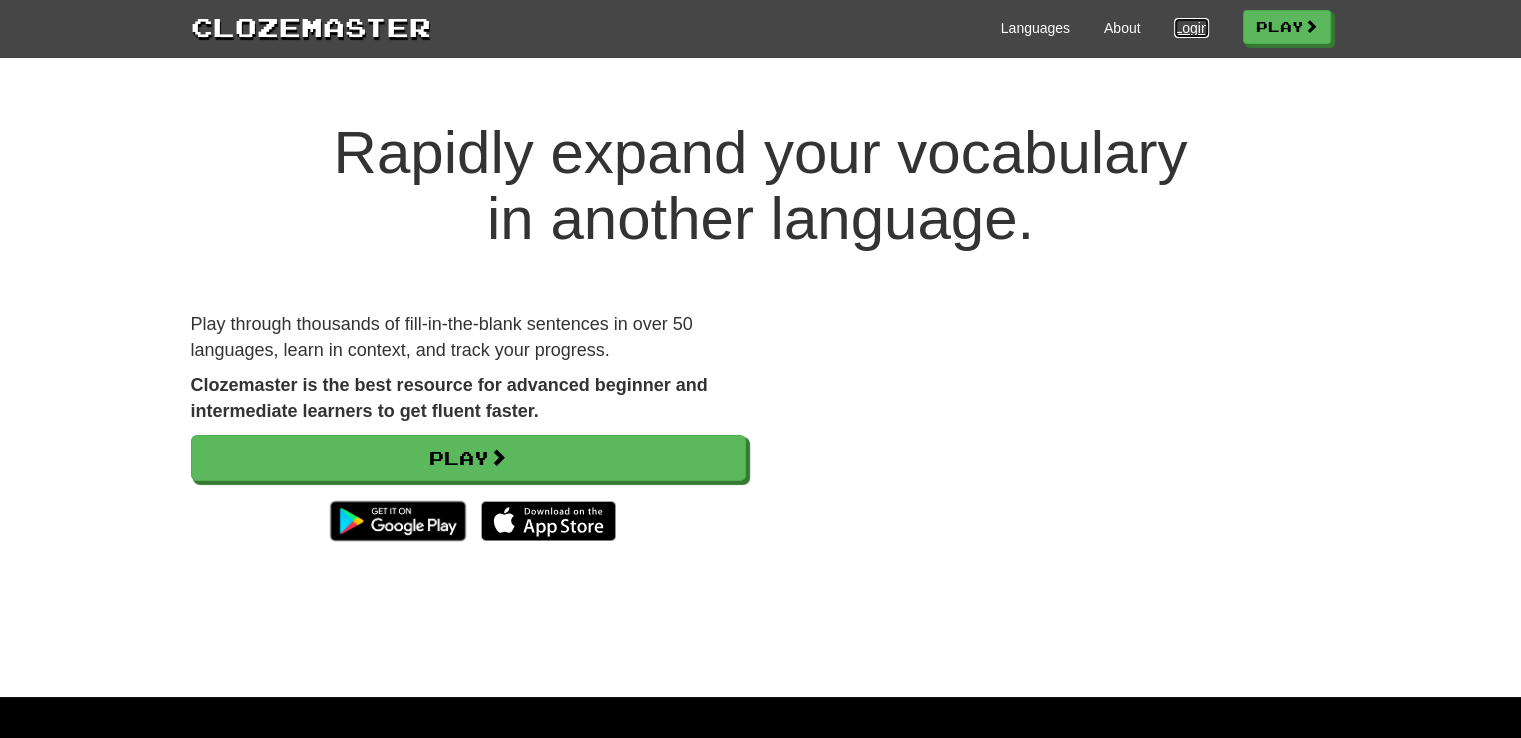click on "Login" at bounding box center (1191, 28) 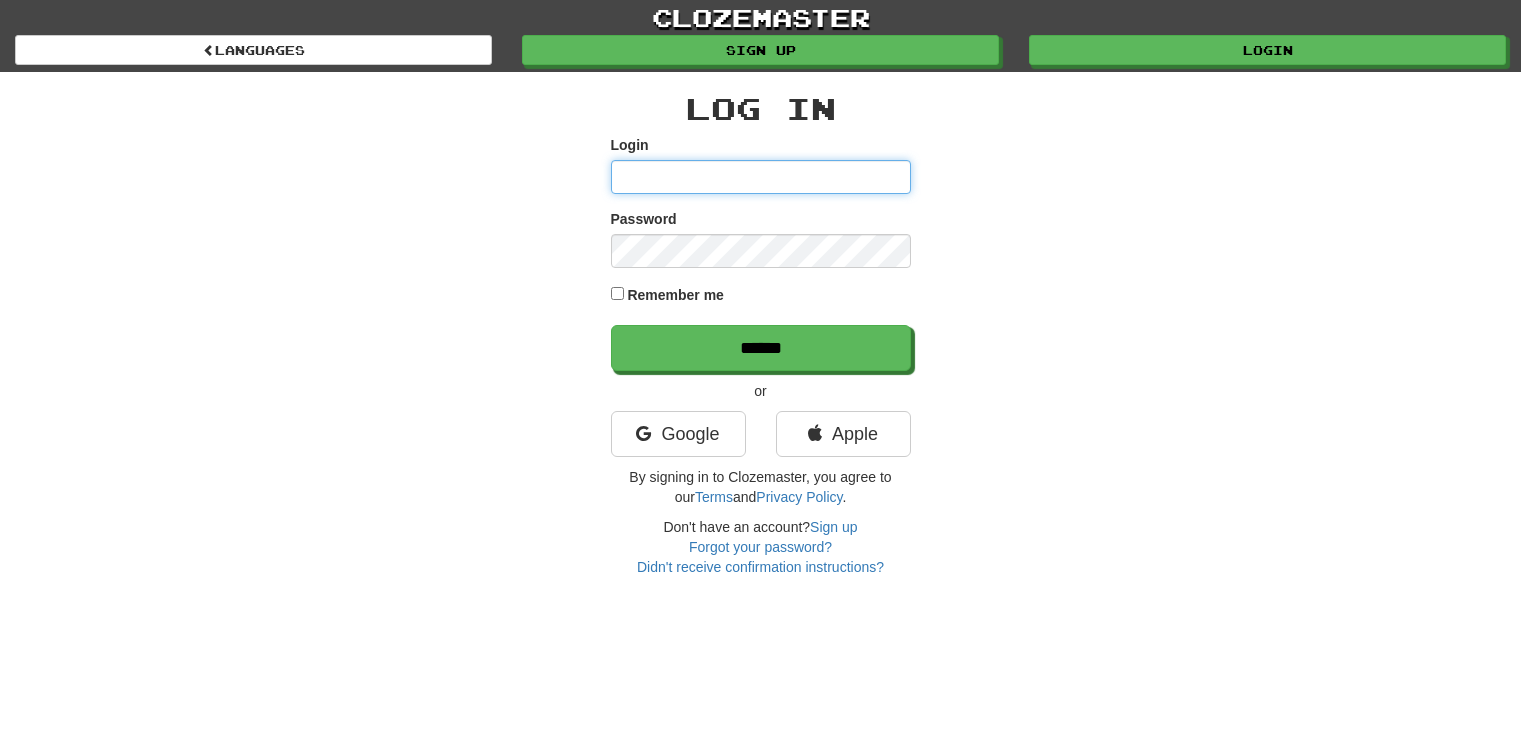 scroll, scrollTop: 0, scrollLeft: 0, axis: both 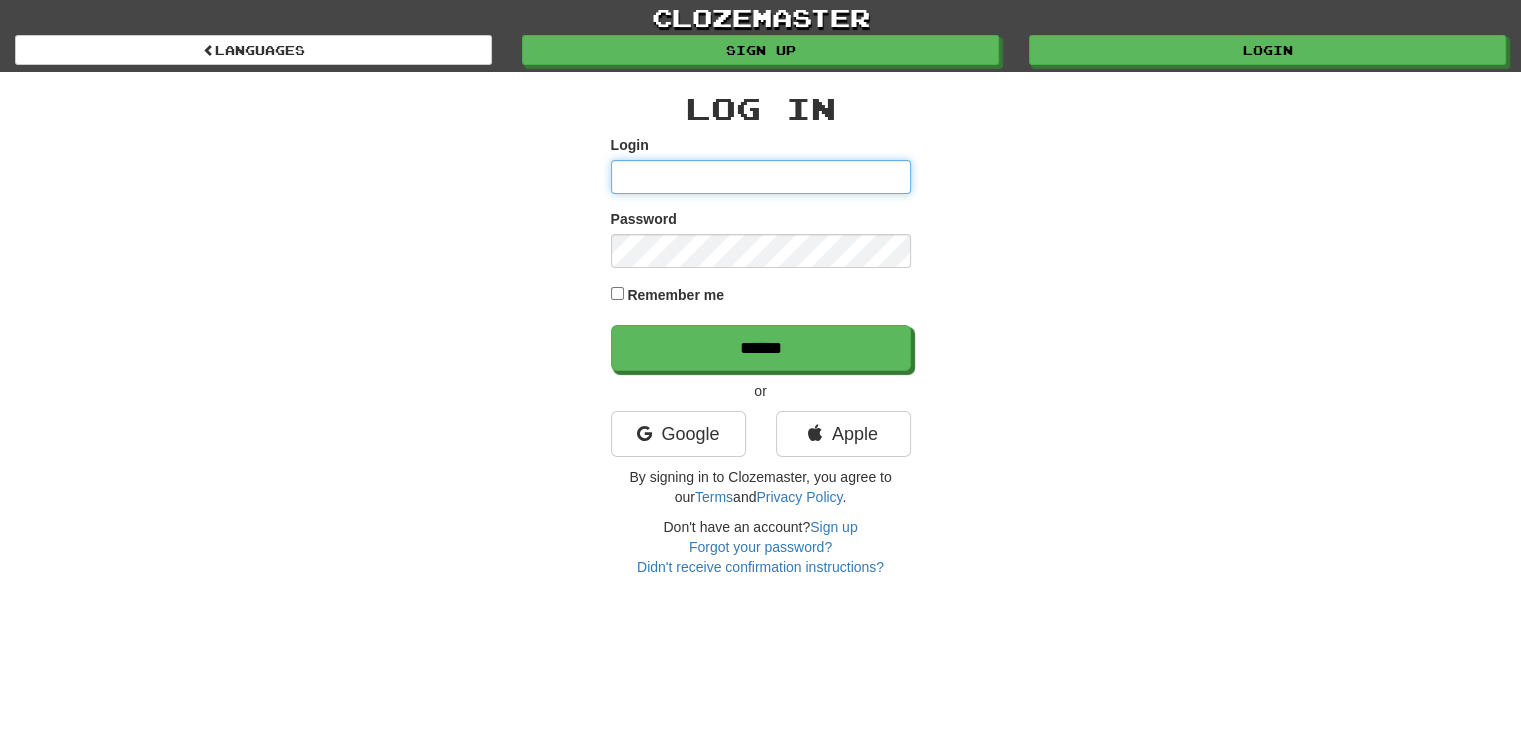 click on "Login" at bounding box center [761, 177] 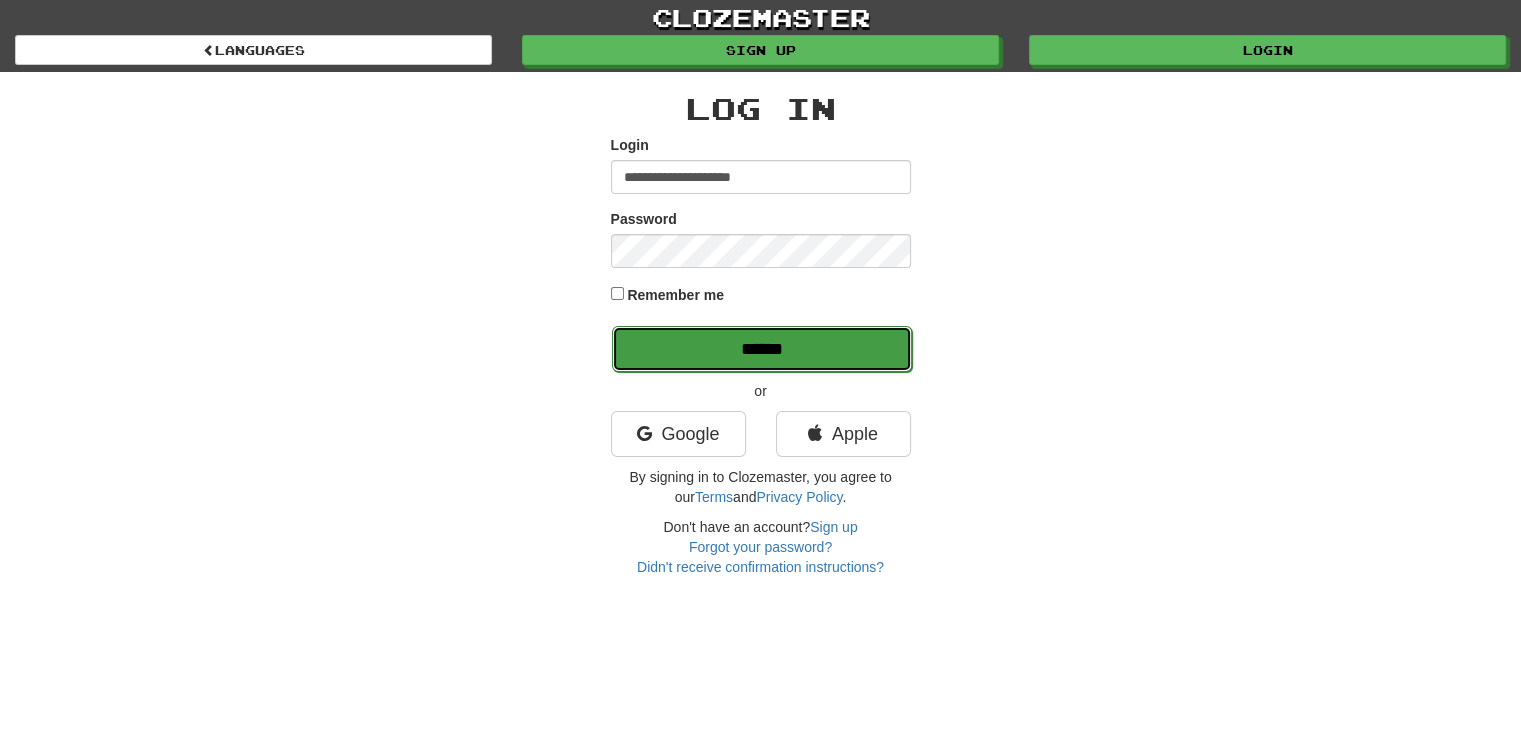 click on "******" at bounding box center [762, 349] 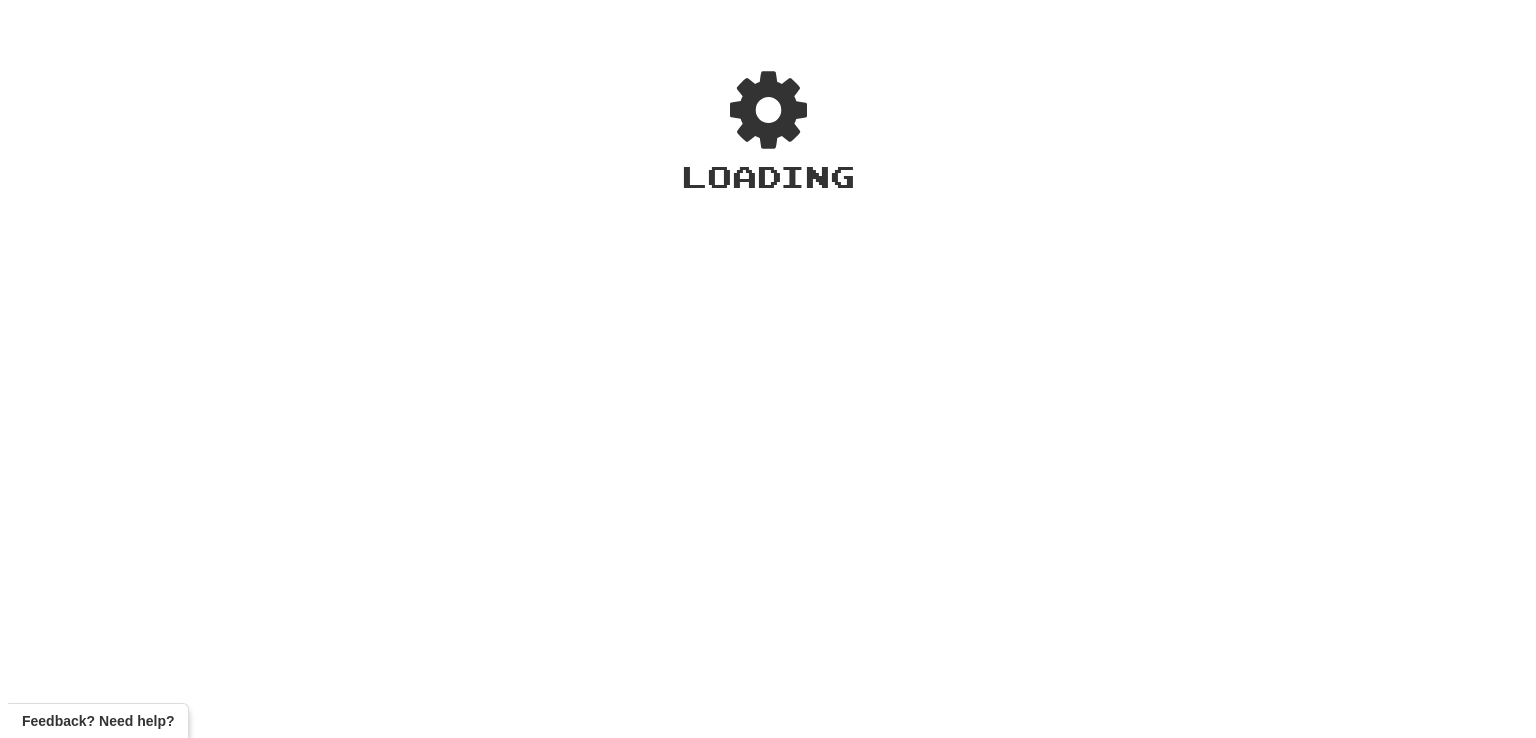 scroll, scrollTop: 0, scrollLeft: 0, axis: both 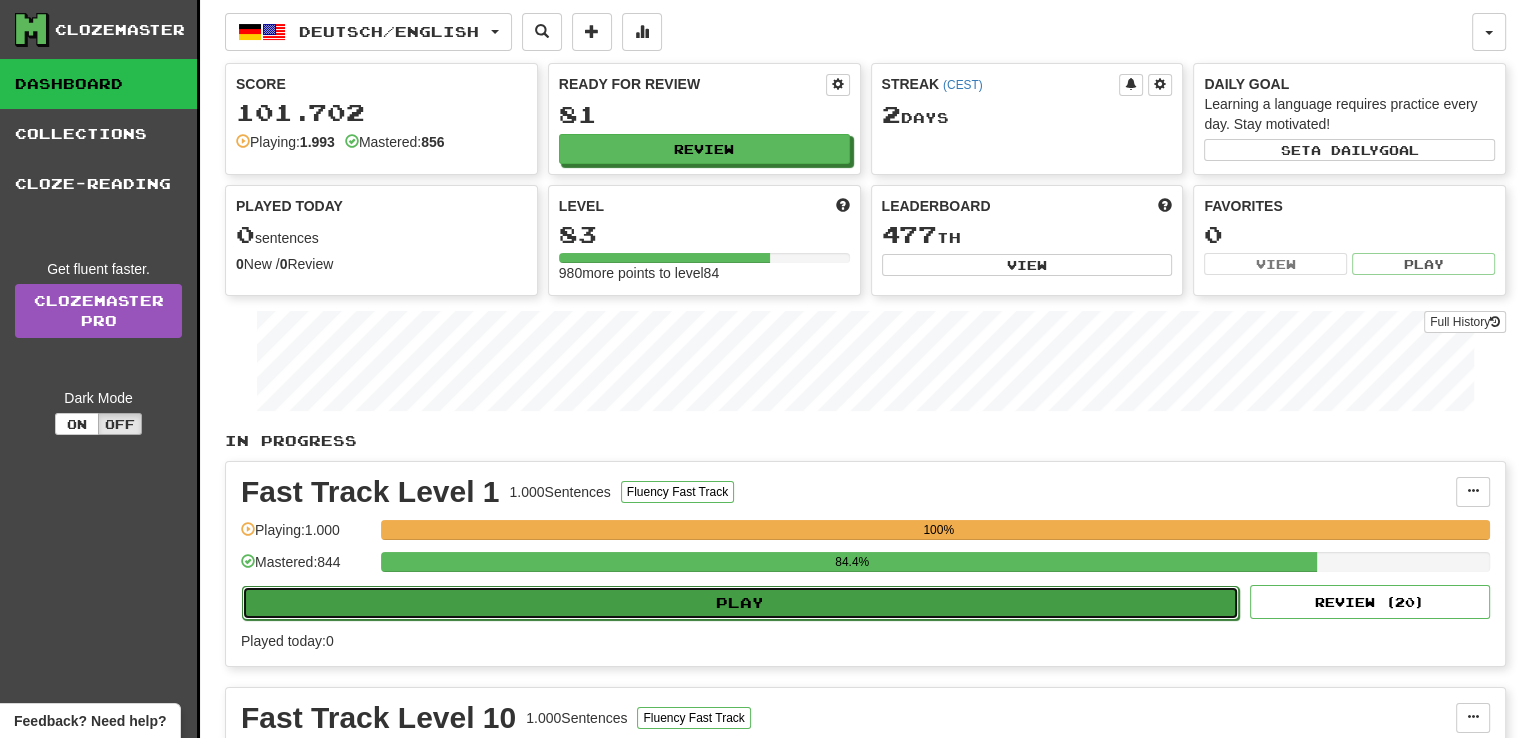 click on "Play" at bounding box center (740, 603) 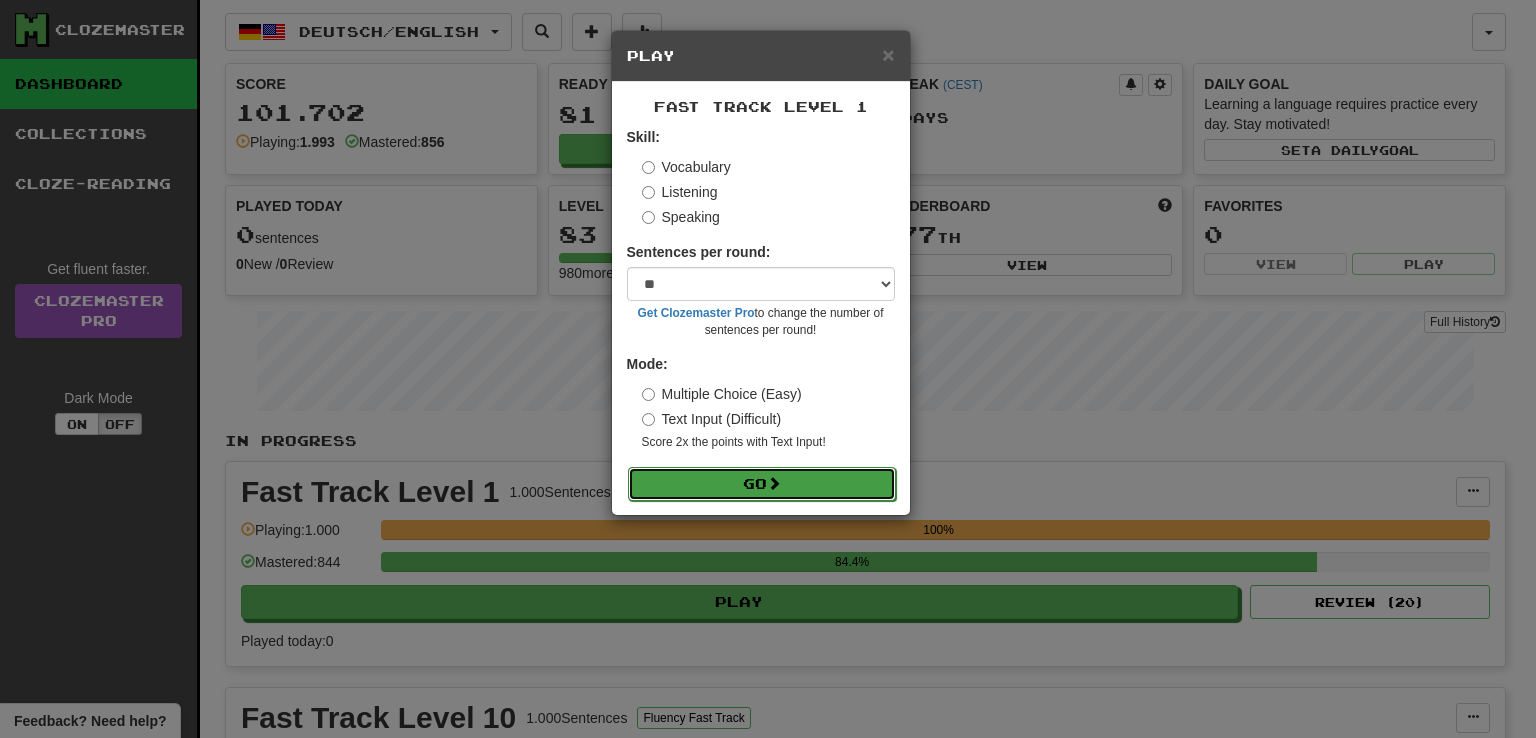 click on "Go" at bounding box center (762, 484) 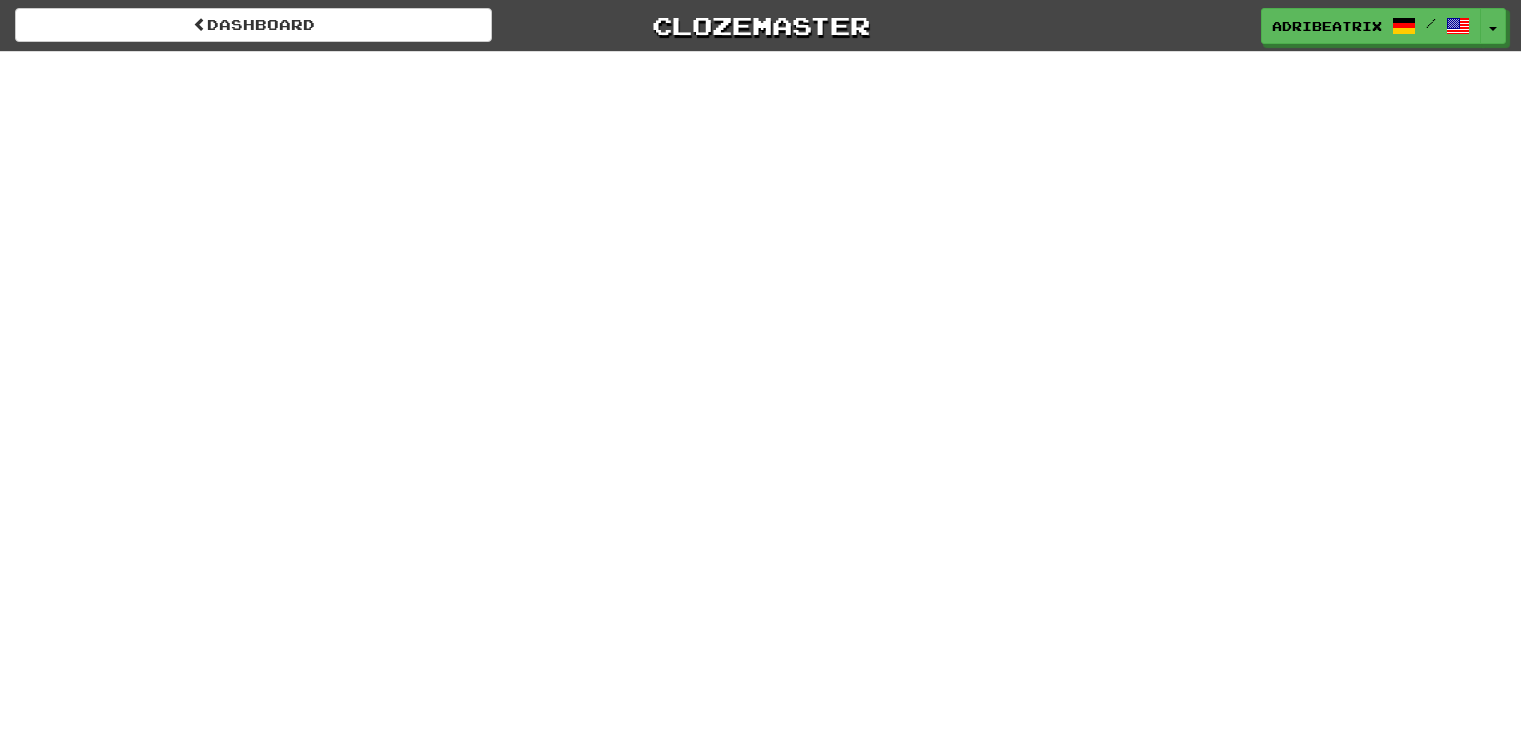 scroll, scrollTop: 0, scrollLeft: 0, axis: both 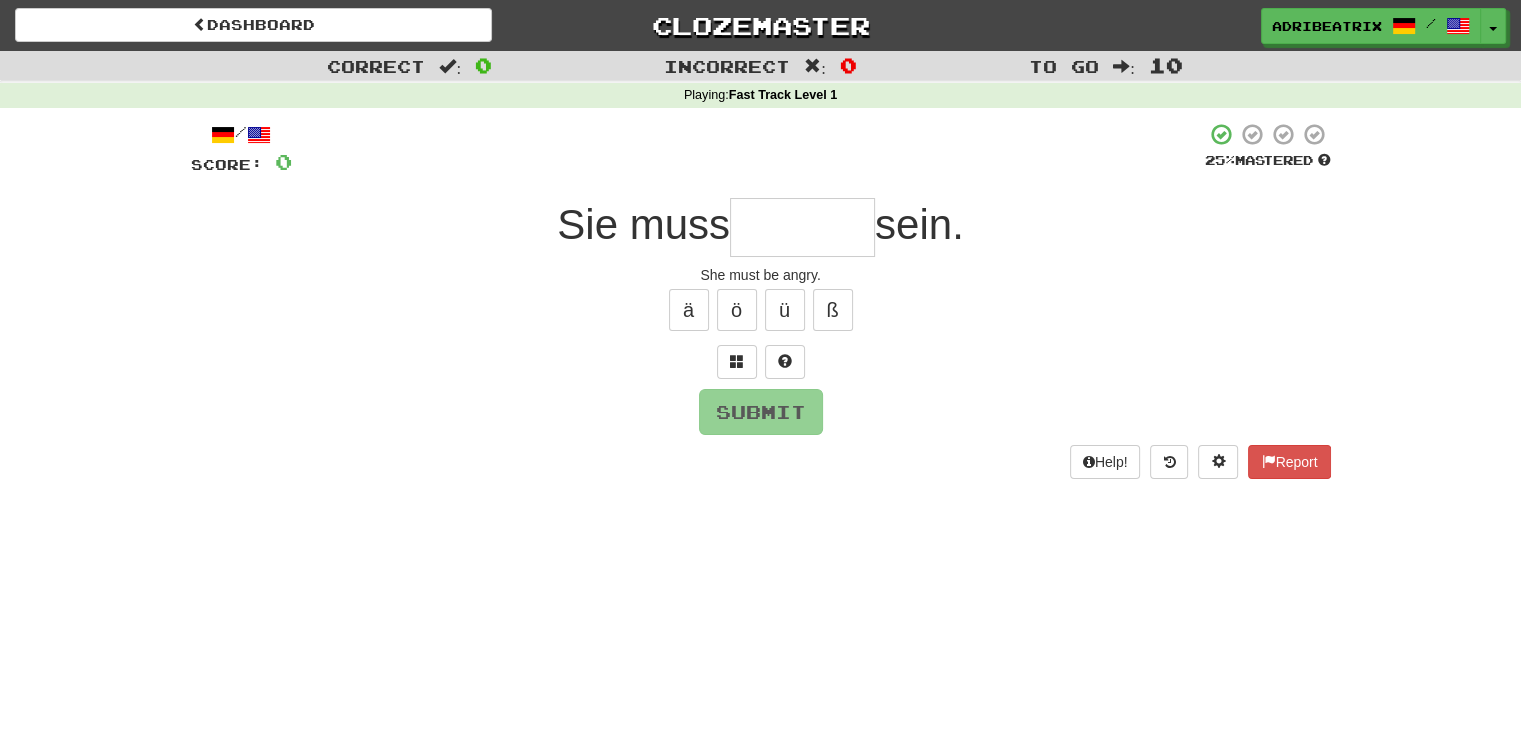 type on "*" 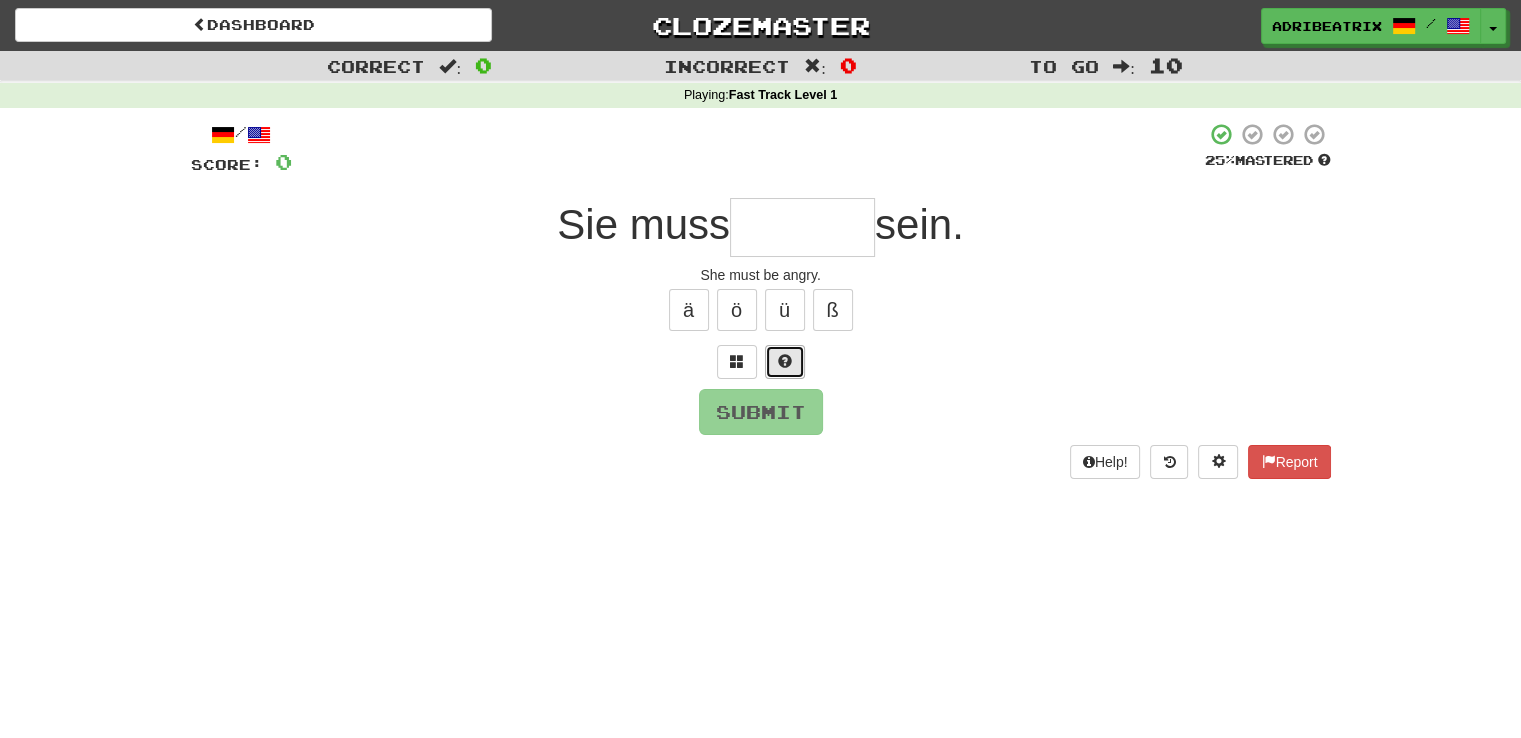click at bounding box center [785, 361] 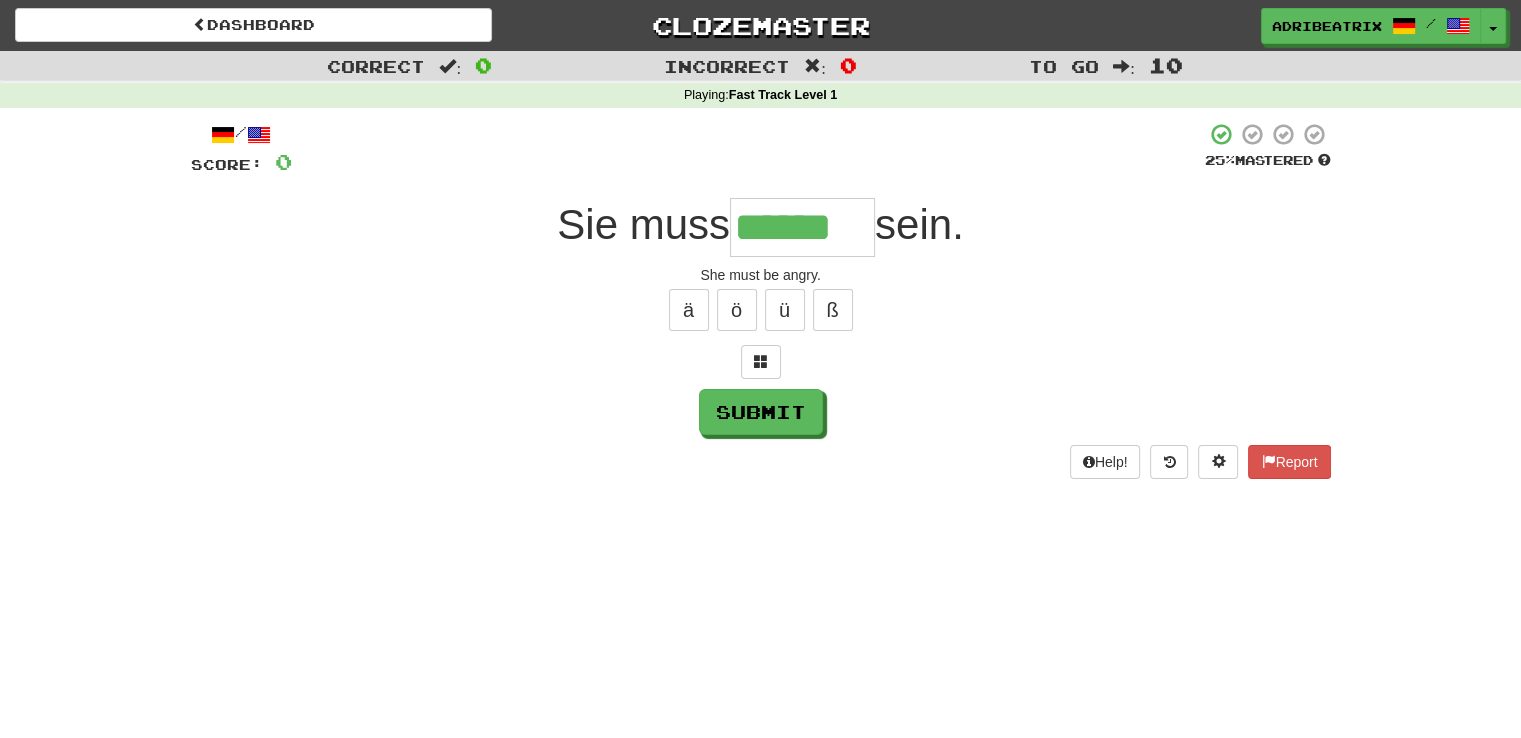 type on "******" 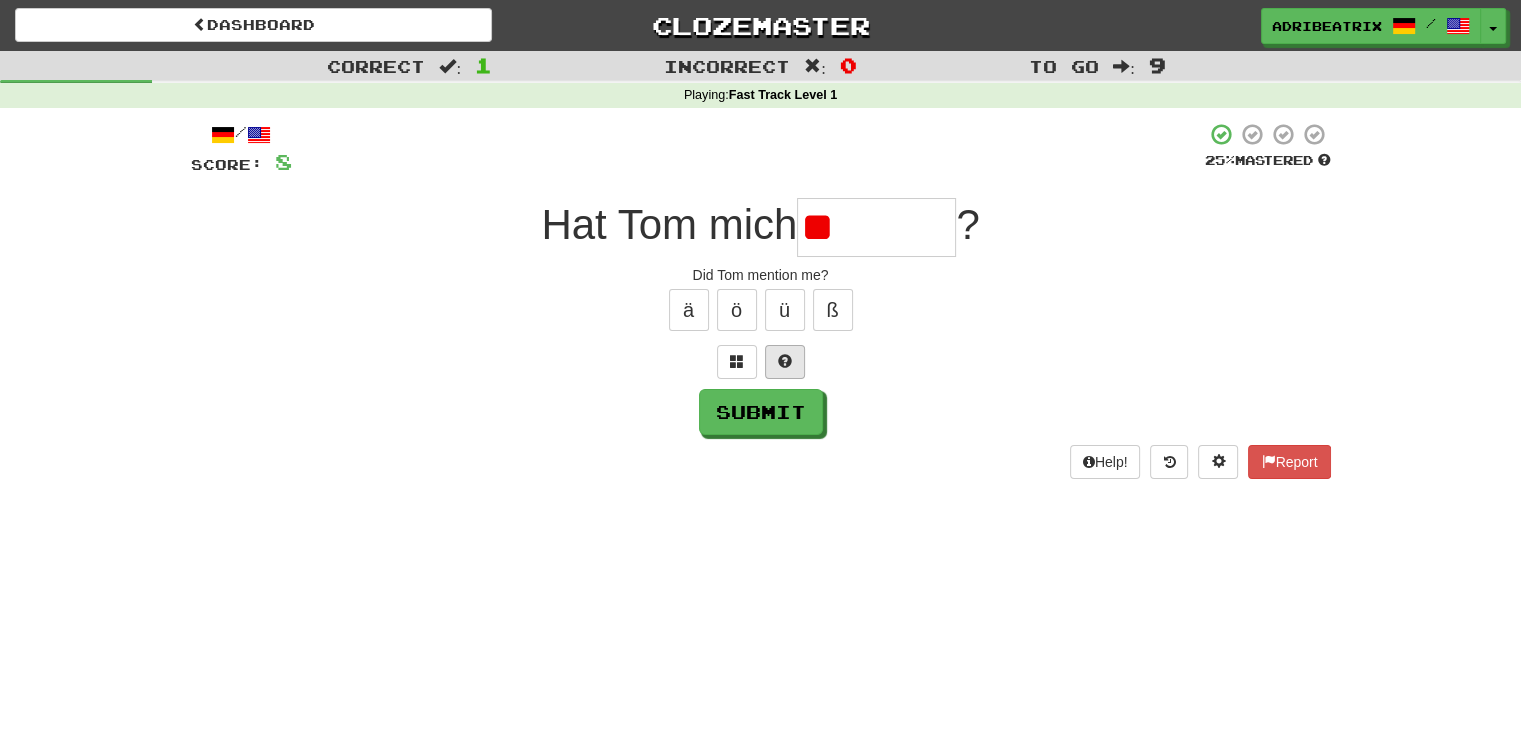 type on "*" 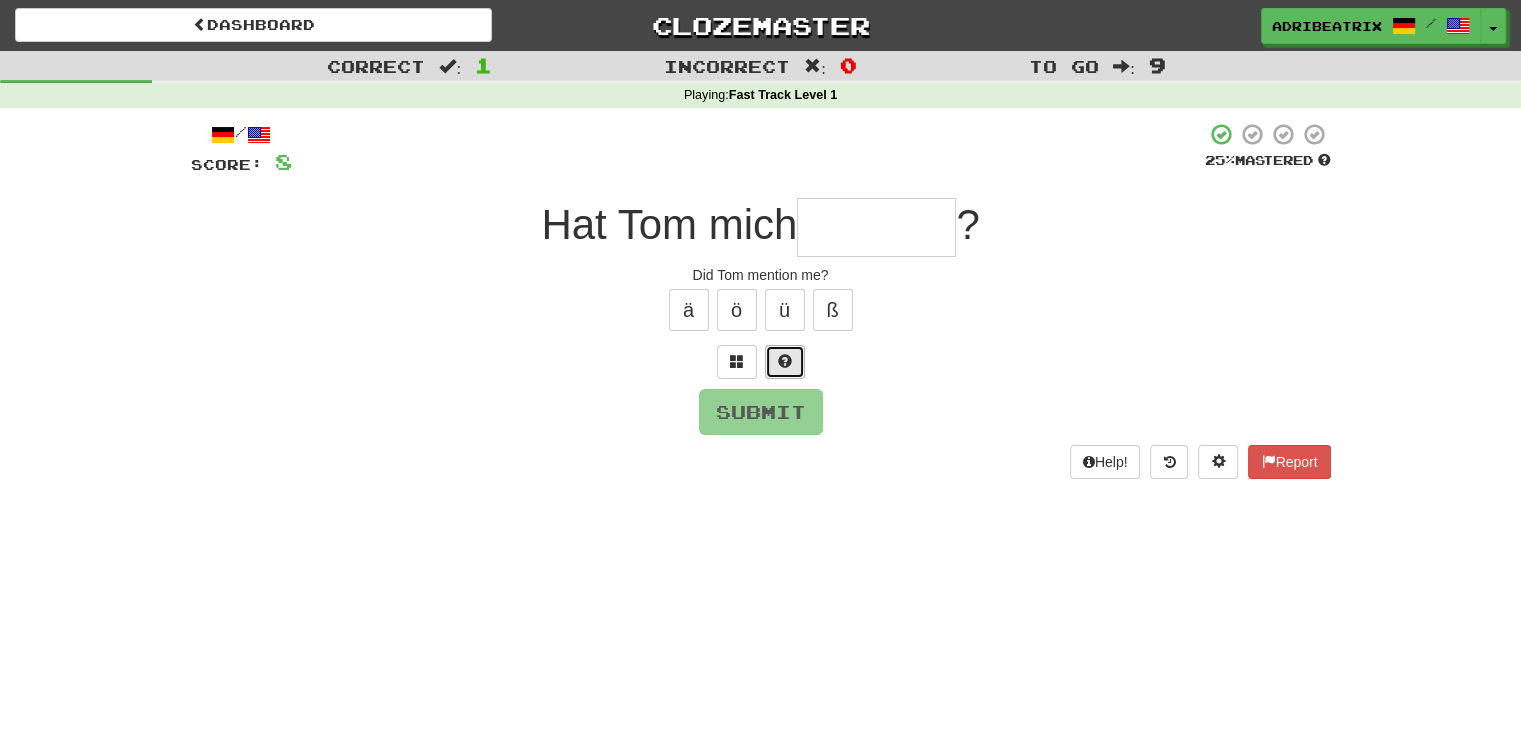 click at bounding box center [785, 362] 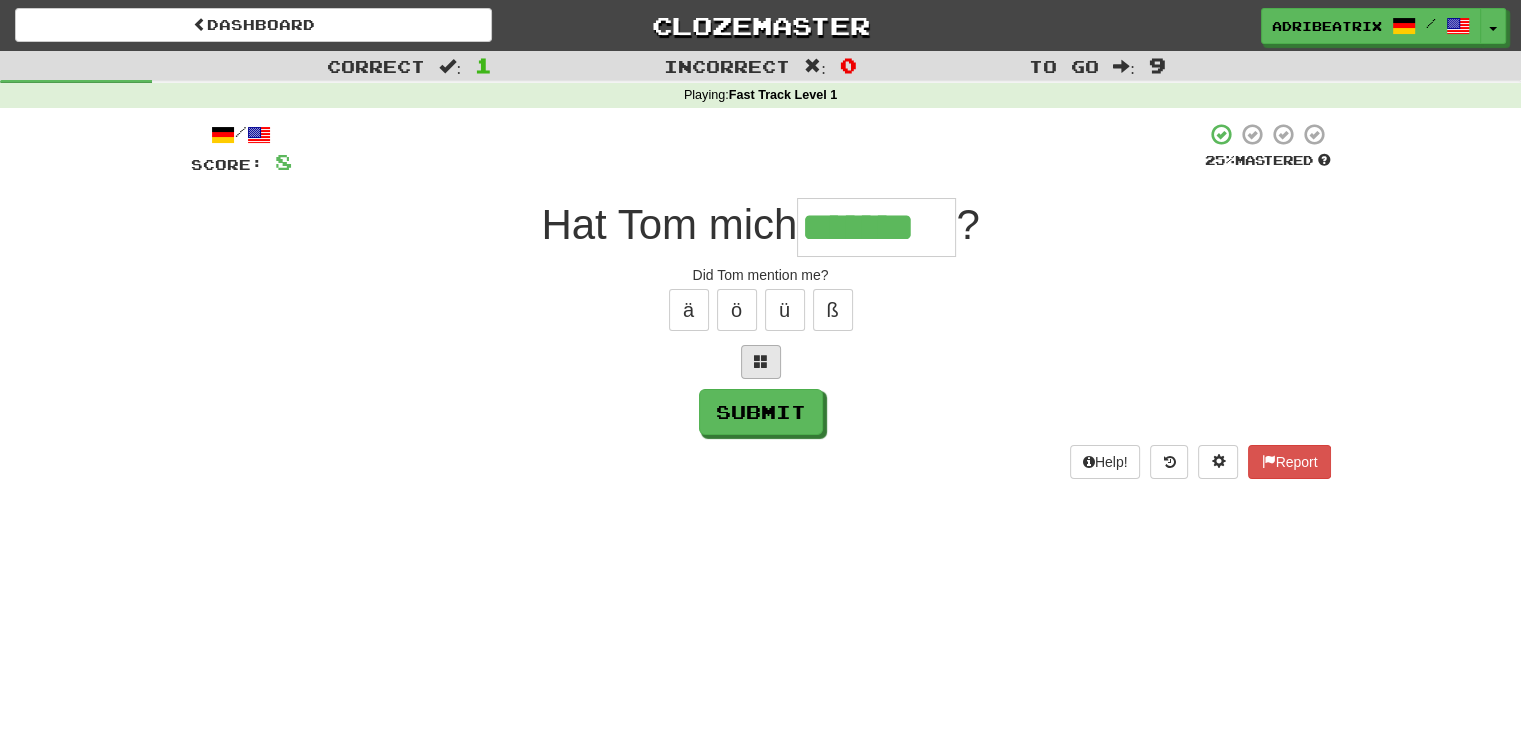 type on "*******" 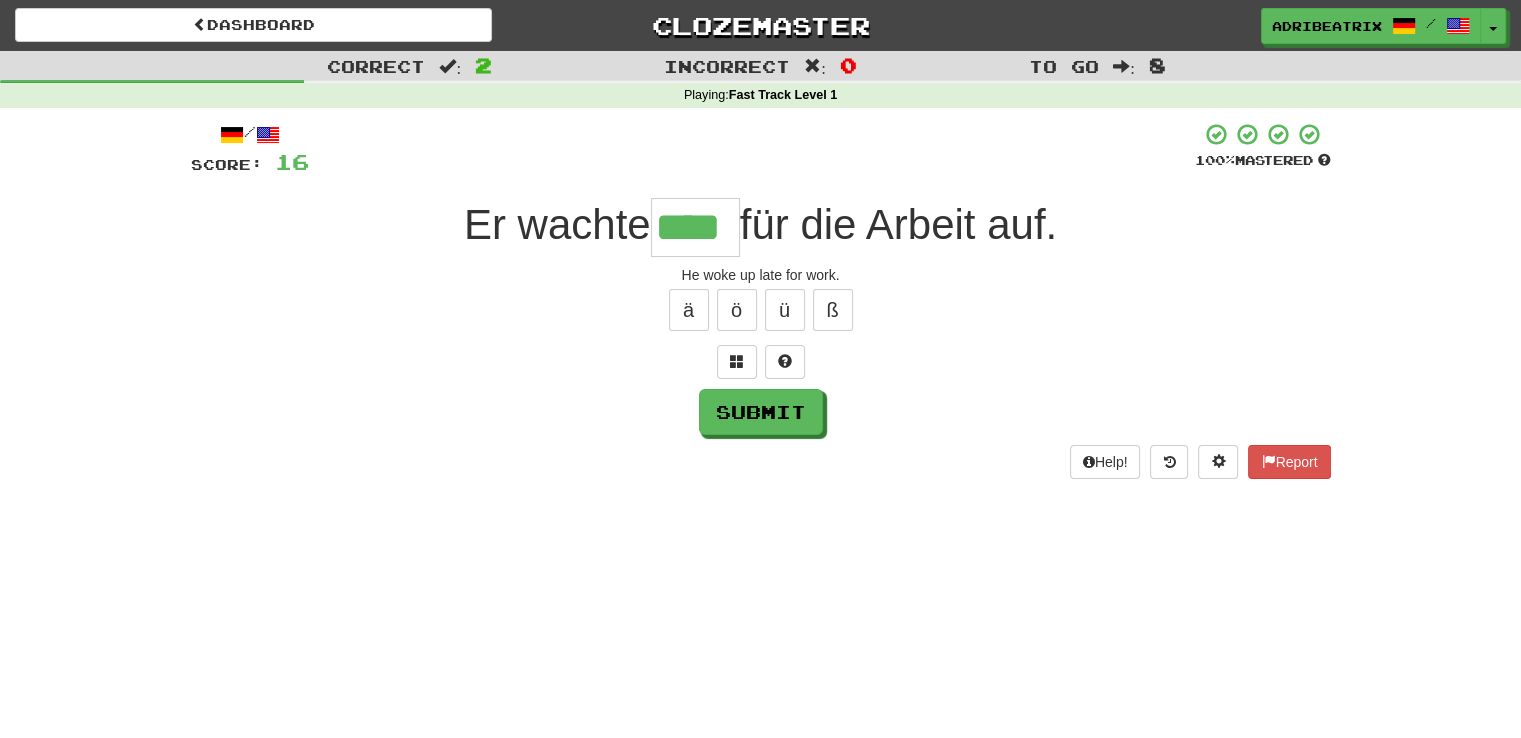 type on "****" 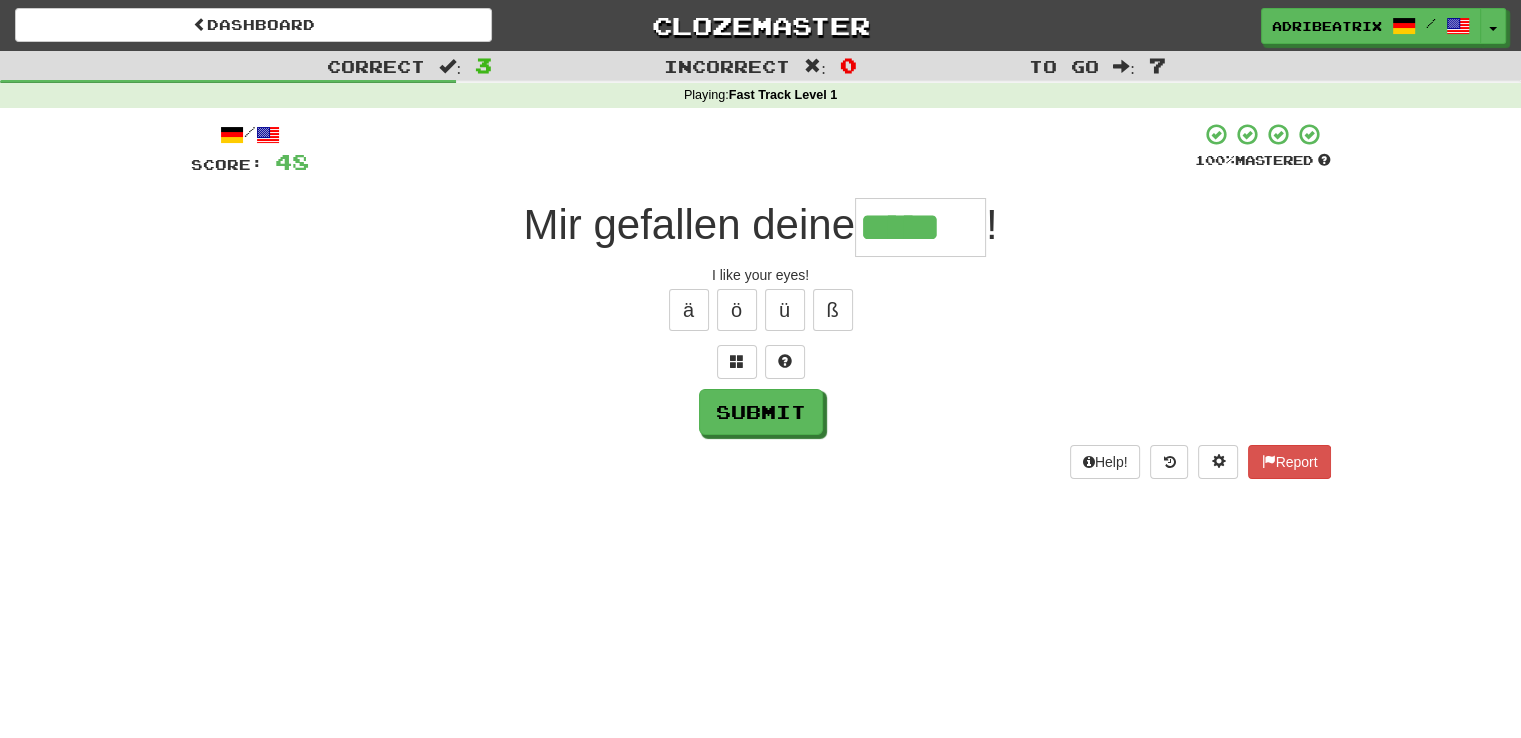 type on "*****" 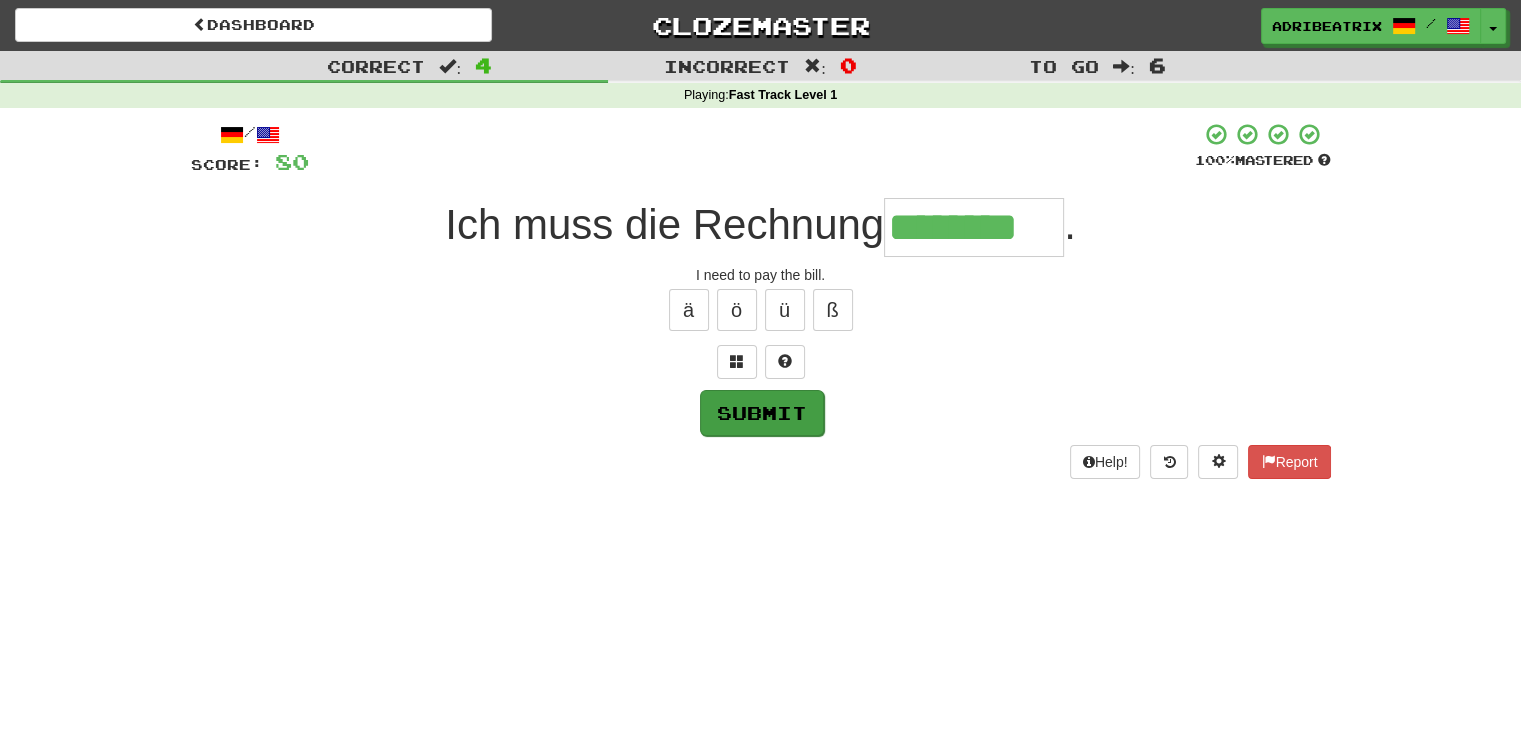 type on "********" 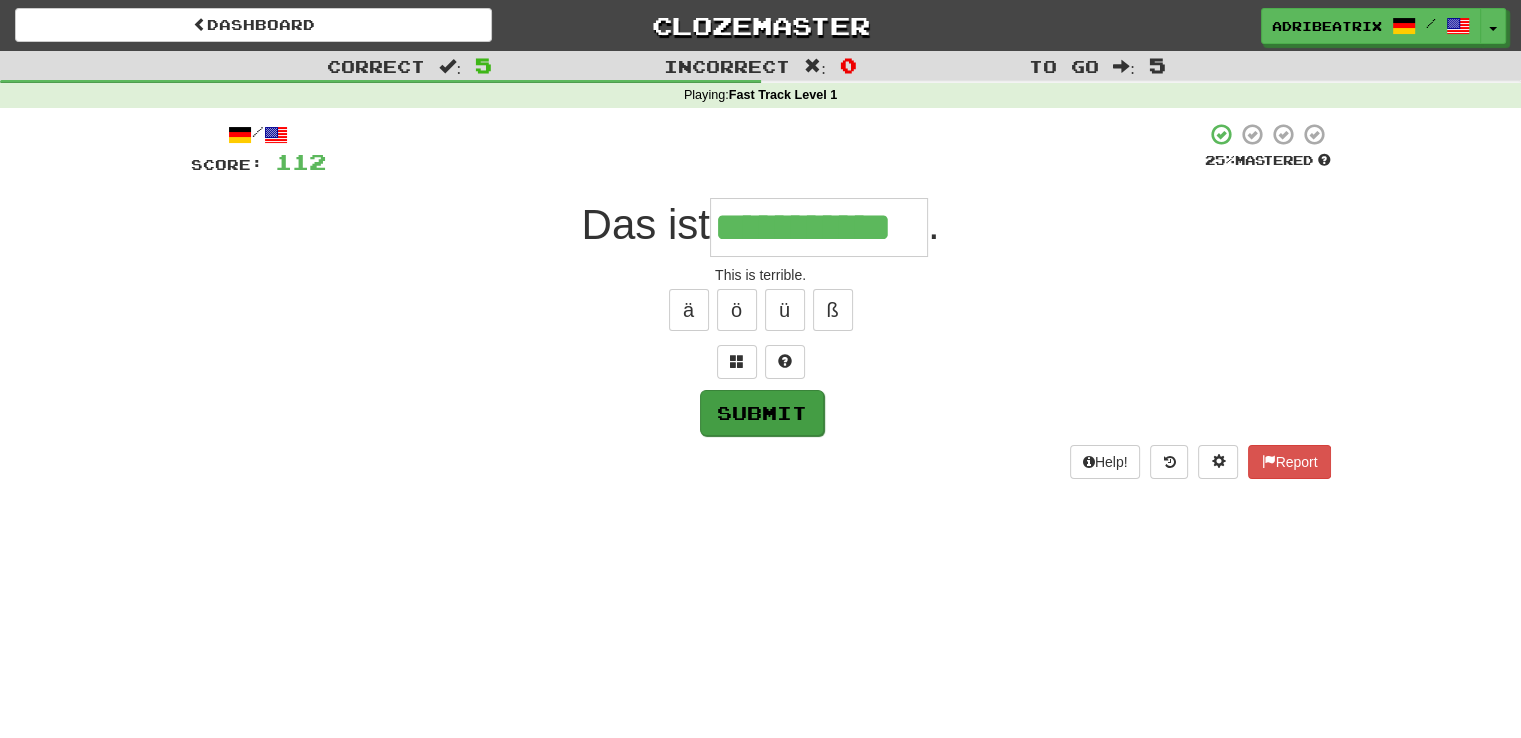 type on "**********" 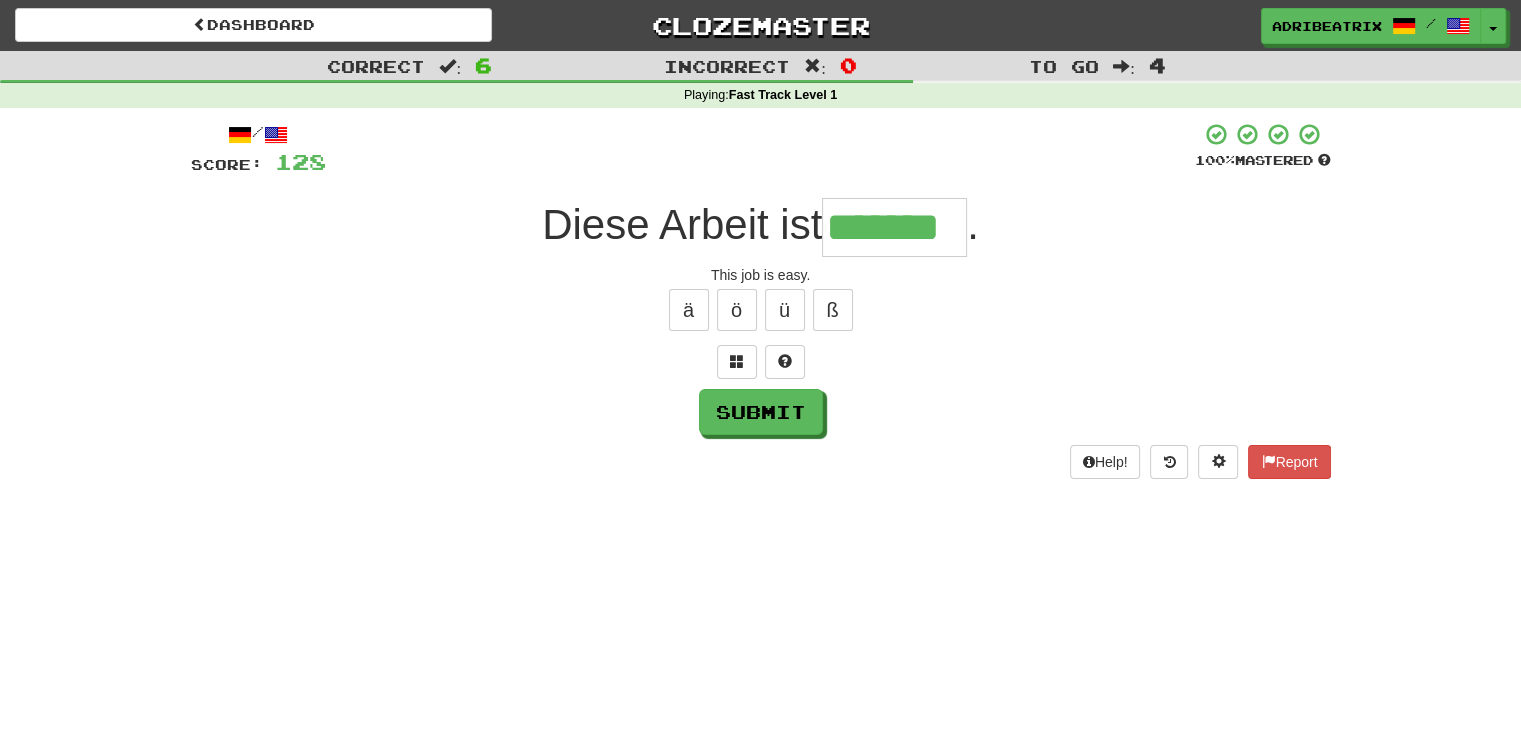 type on "*******" 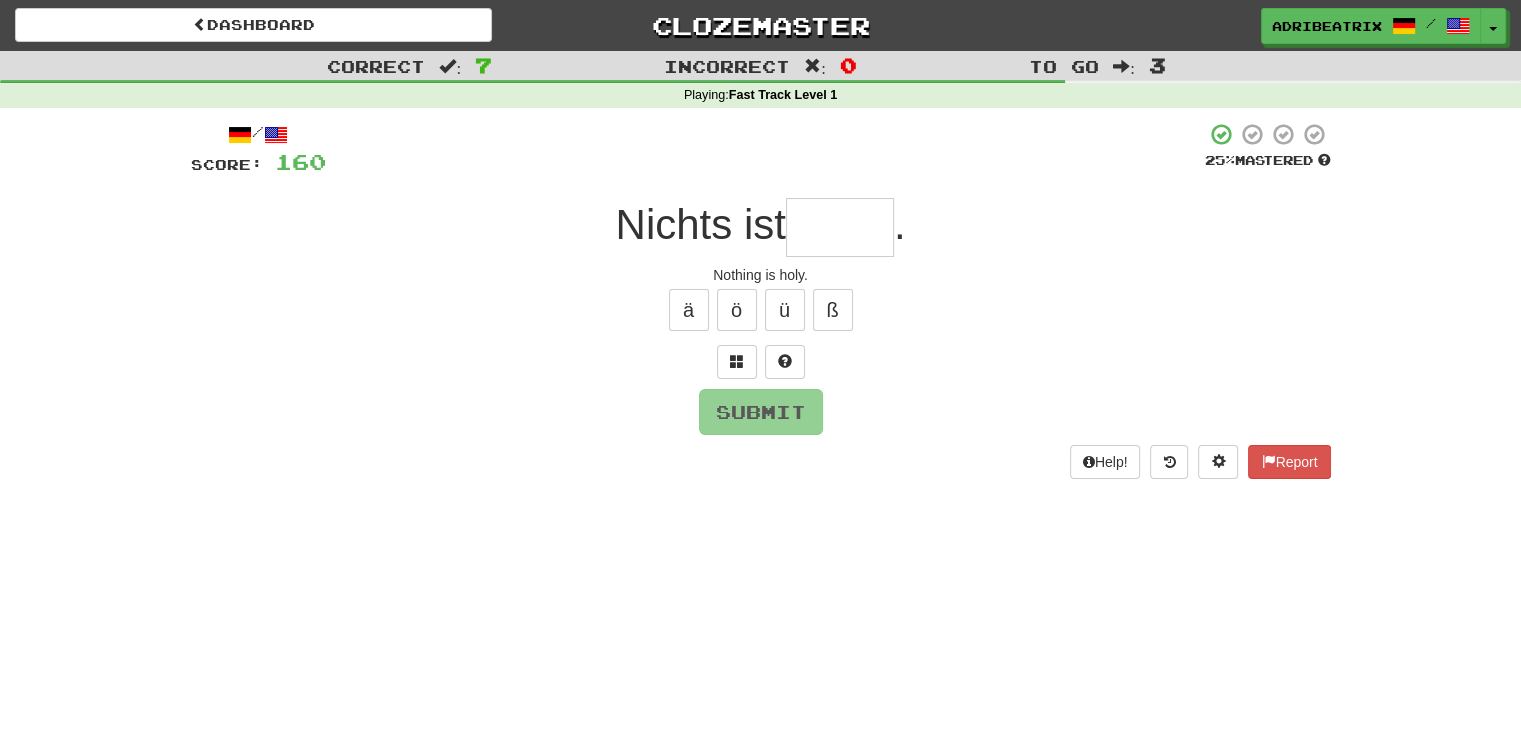 type on "*" 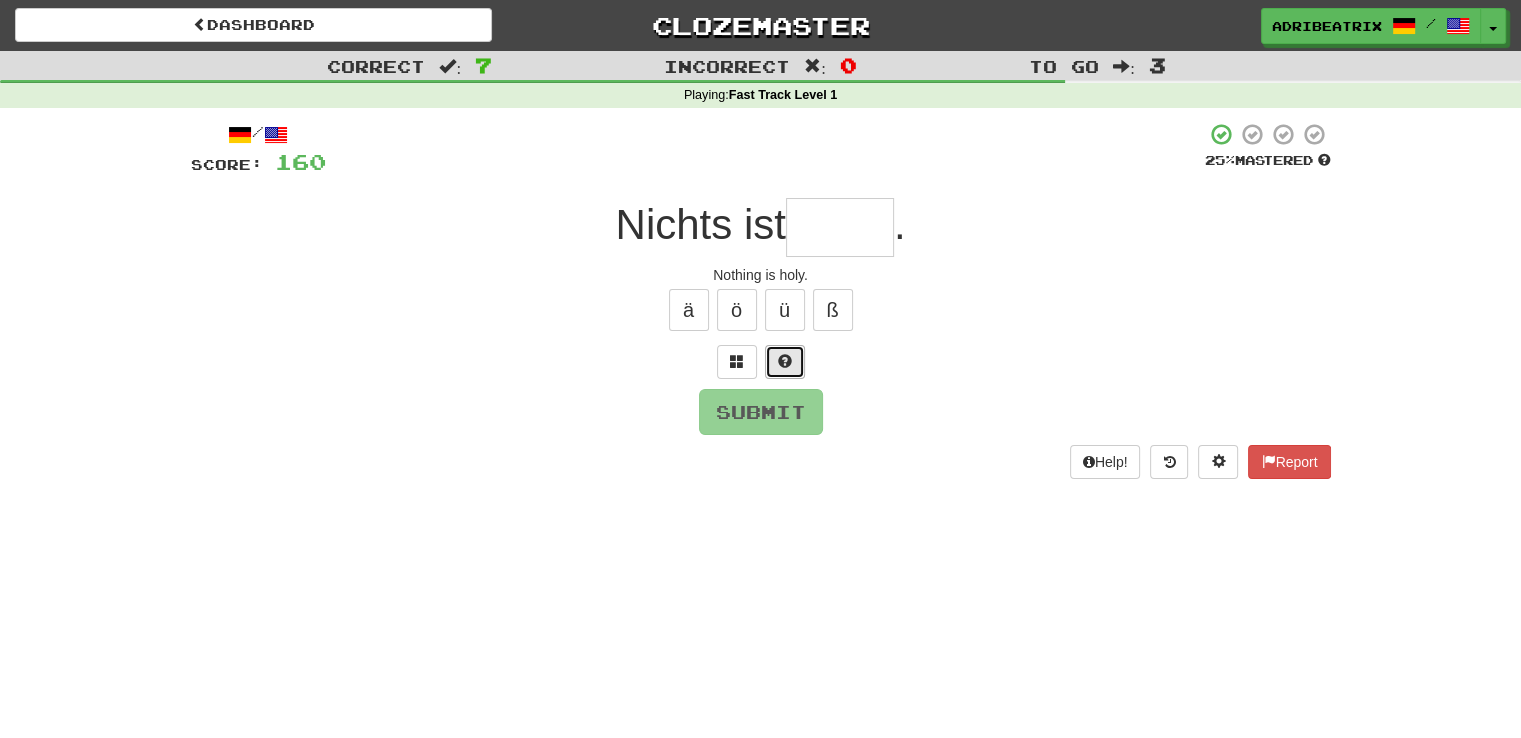 click at bounding box center [785, 361] 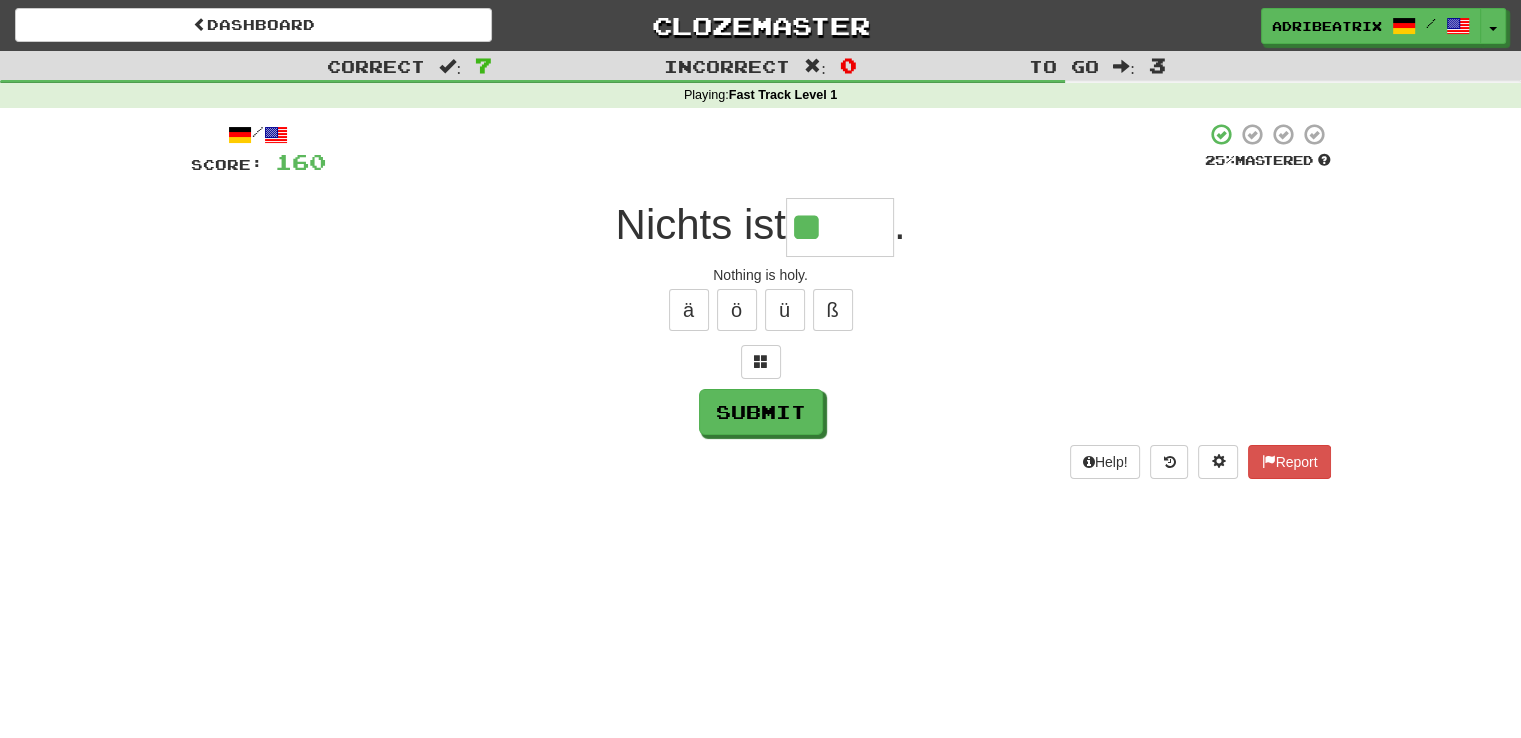 type on "******" 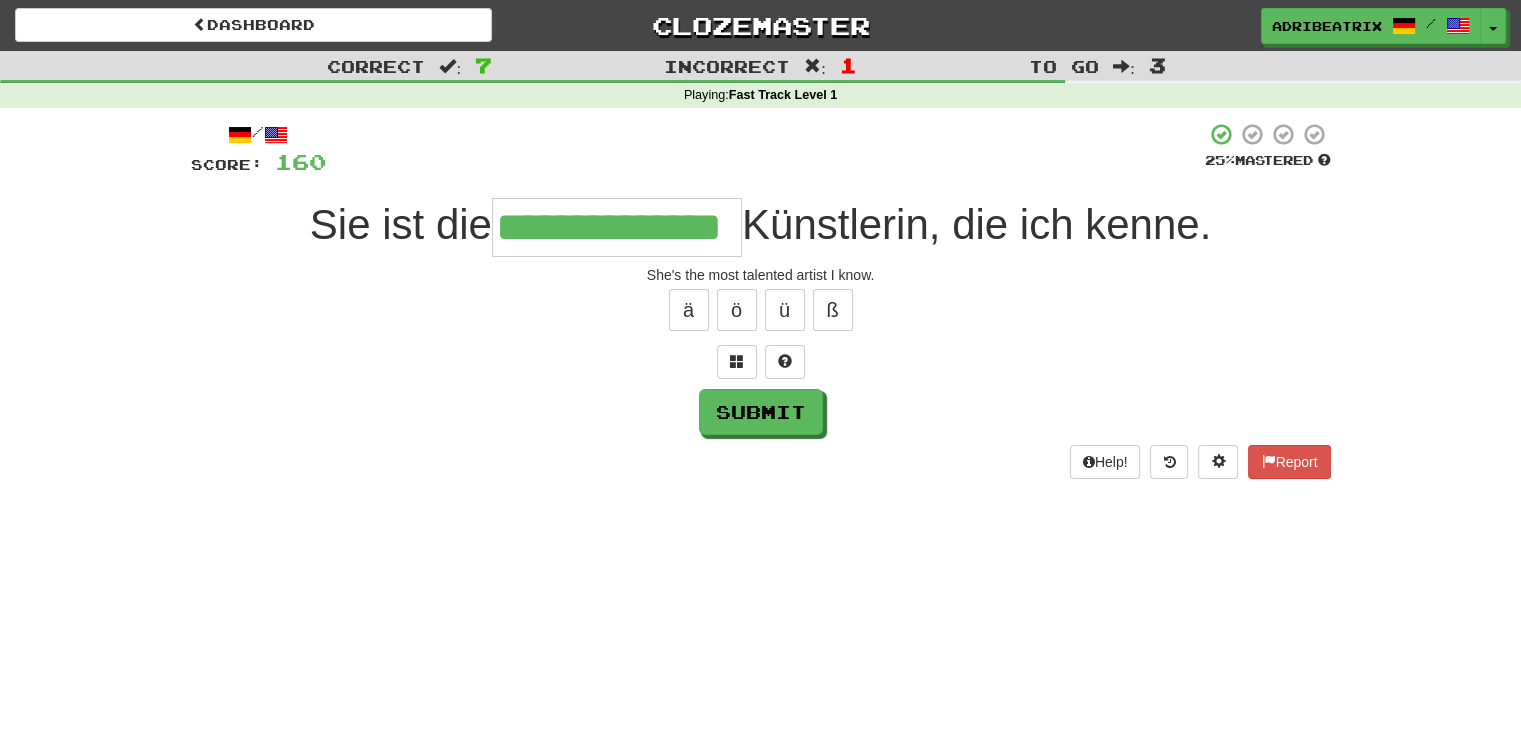 type on "**********" 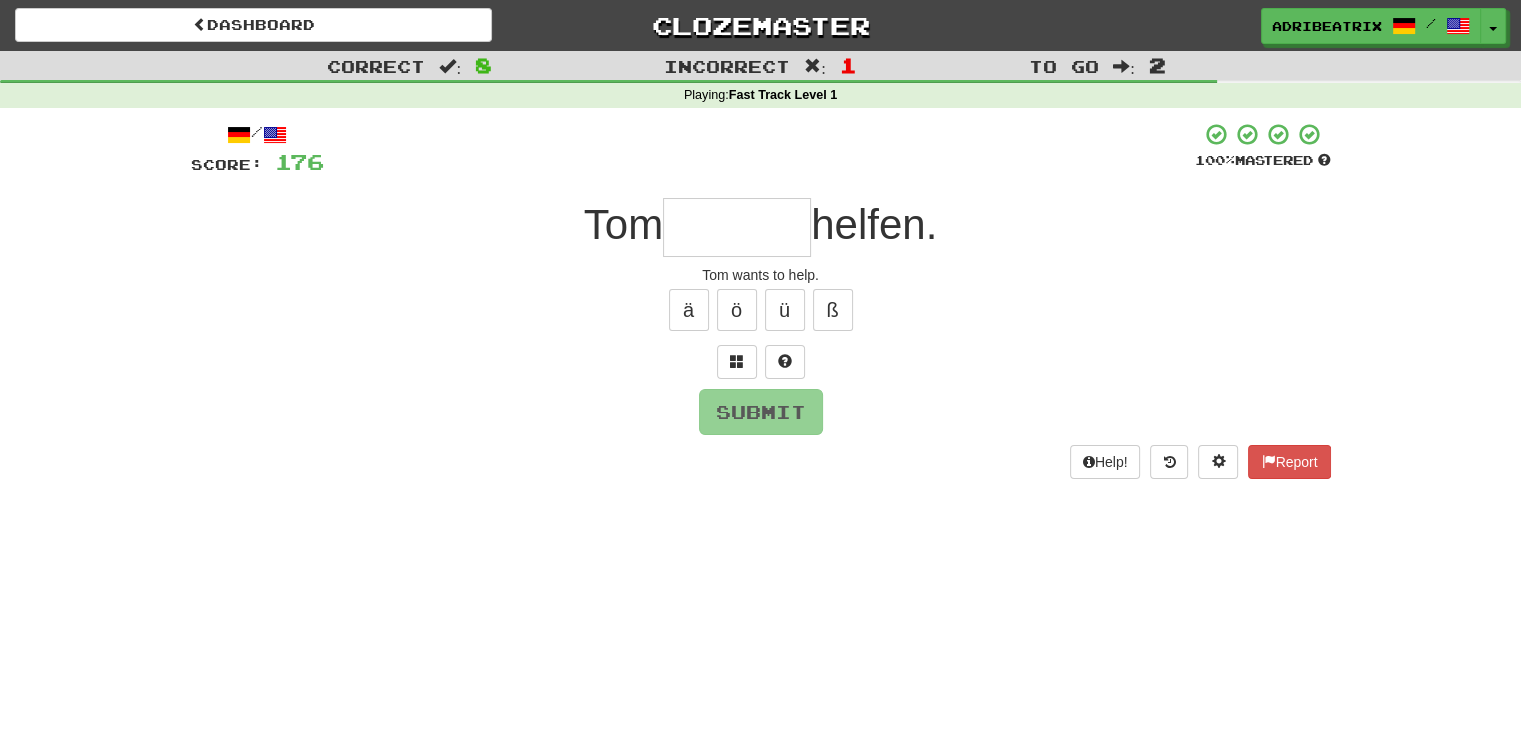 type on "*" 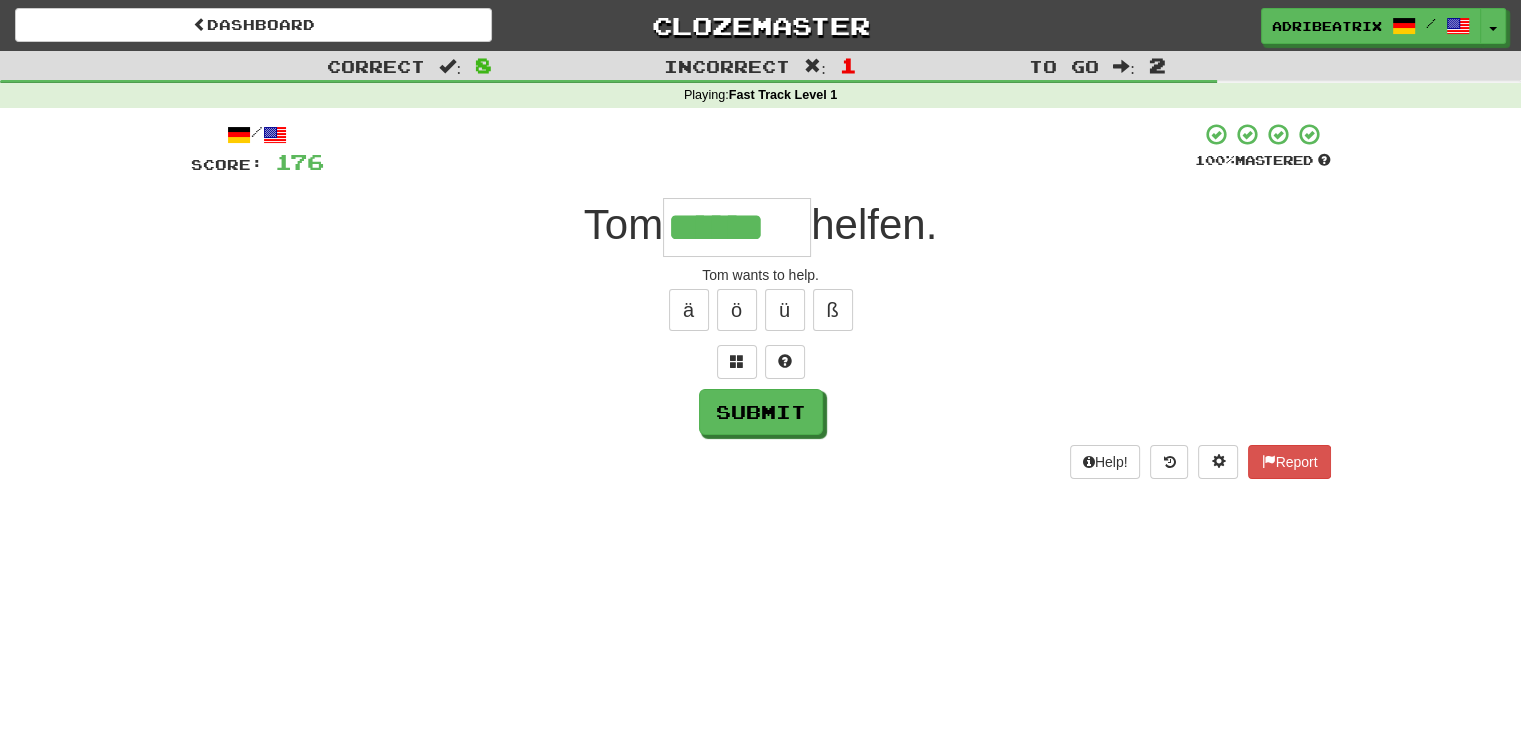 type on "******" 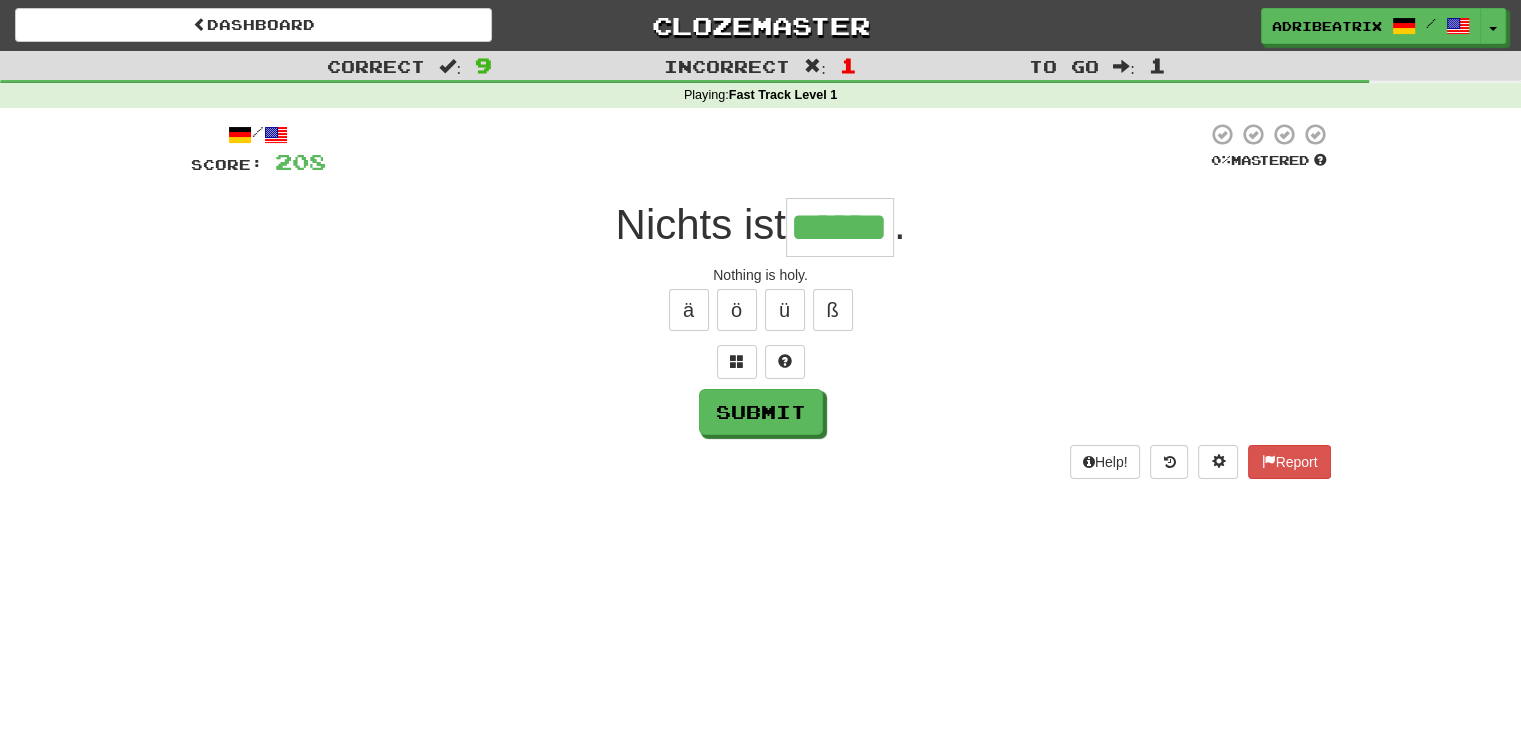 type on "******" 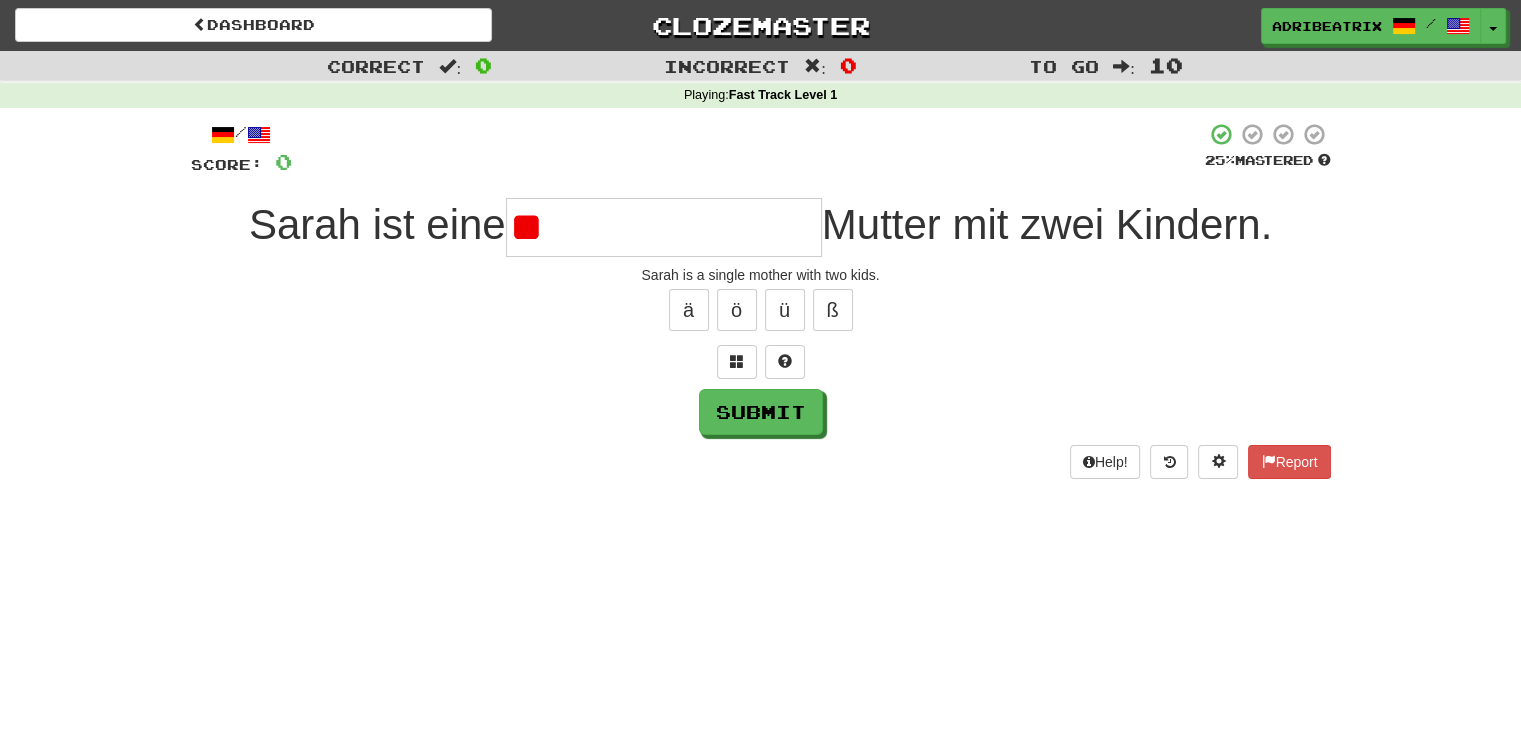 type on "*" 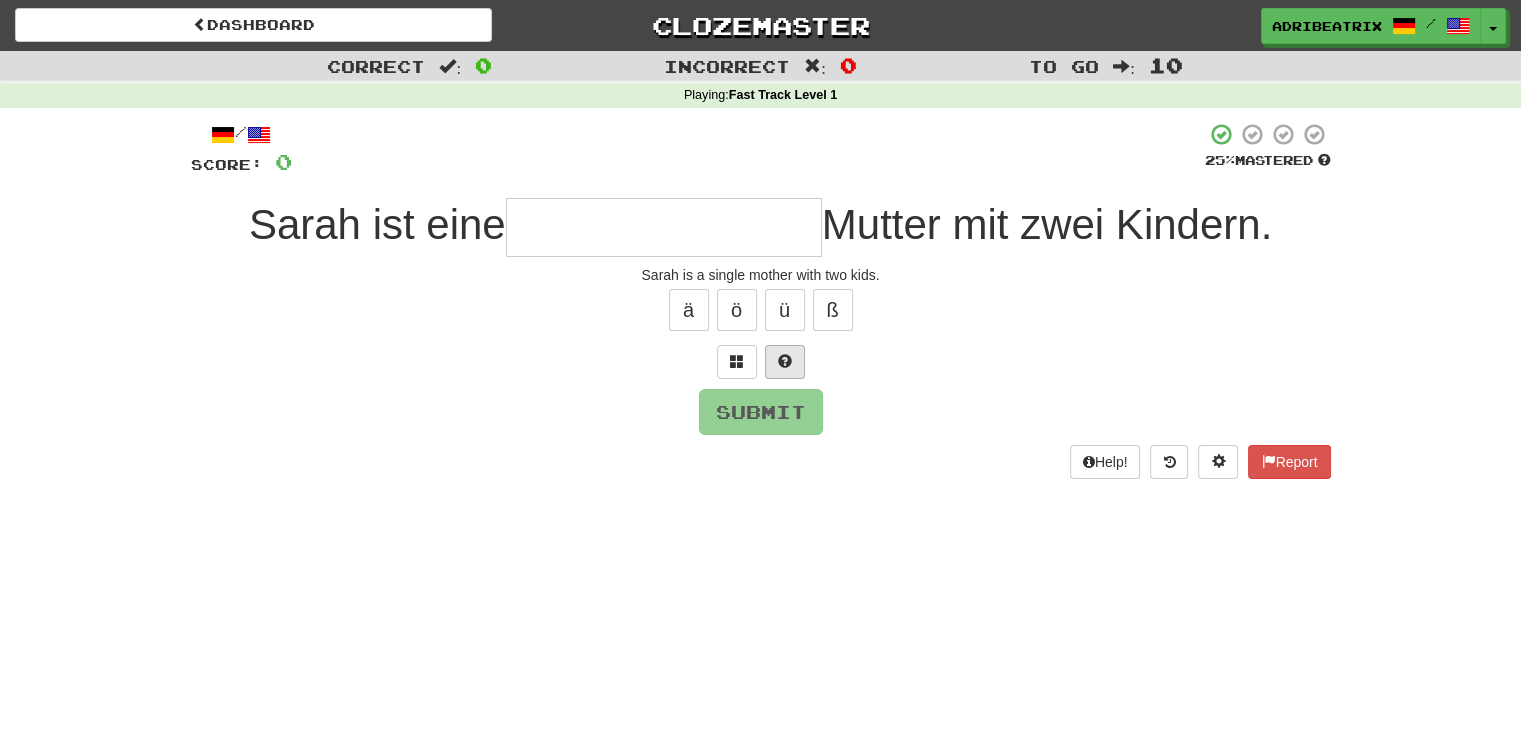 type on "*" 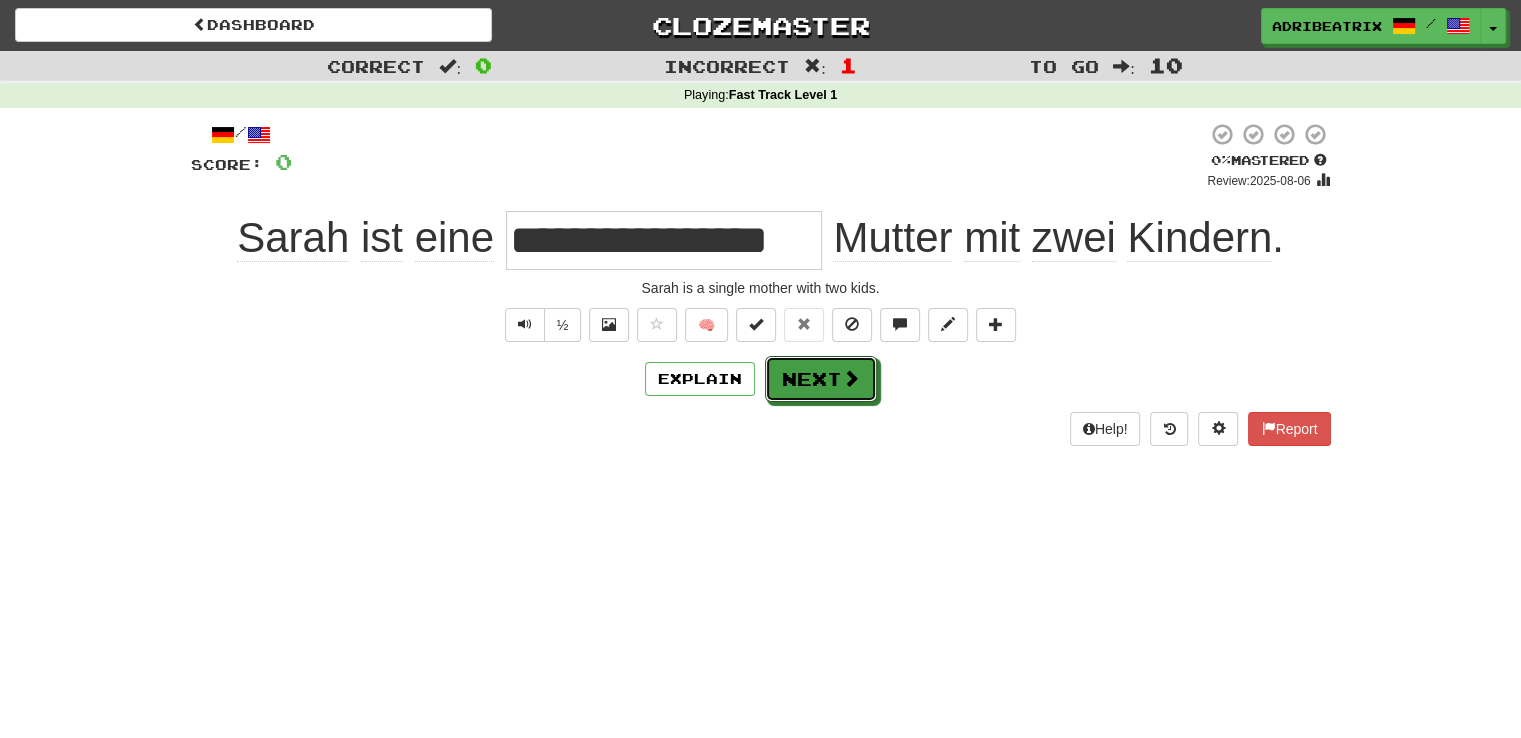 click on "Next" at bounding box center (821, 379) 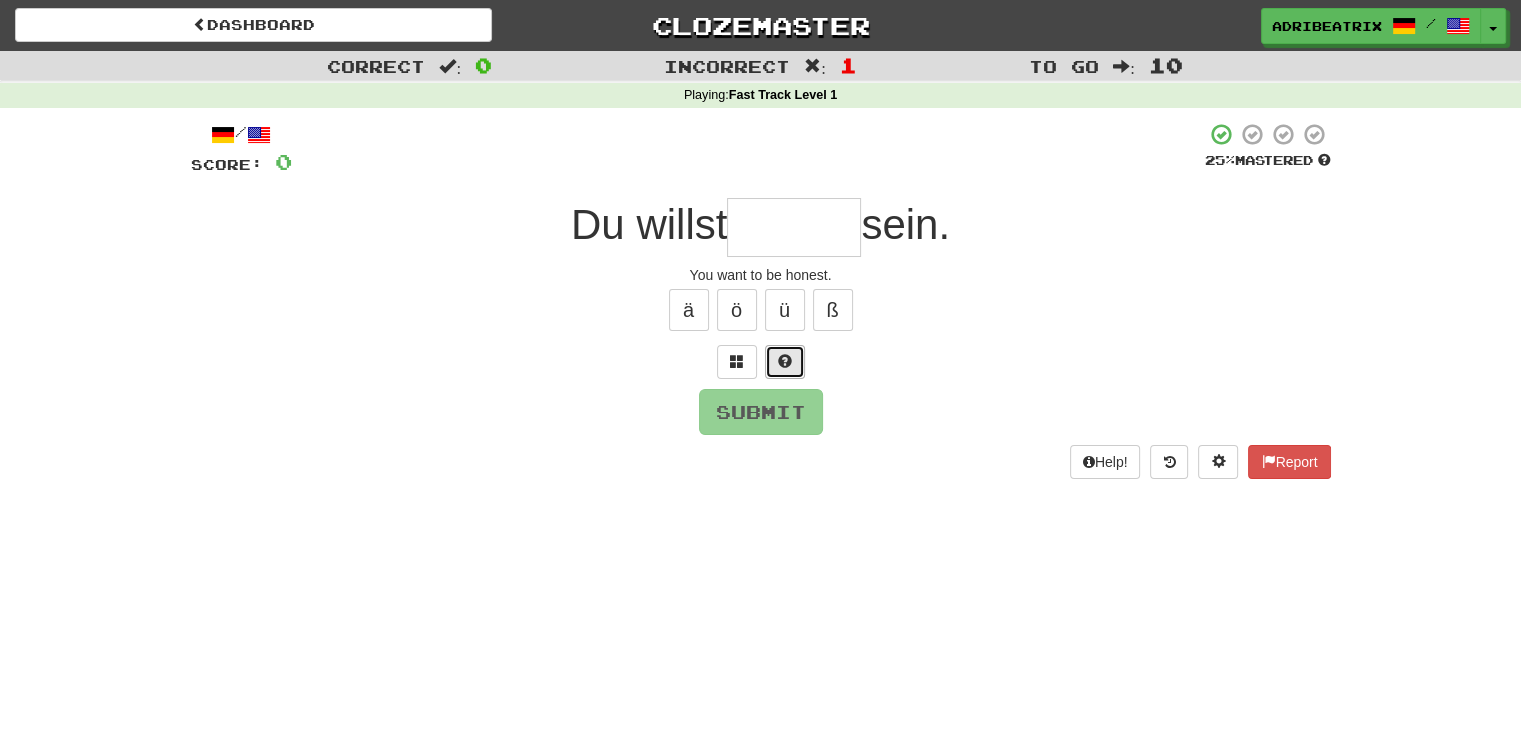 click at bounding box center [785, 361] 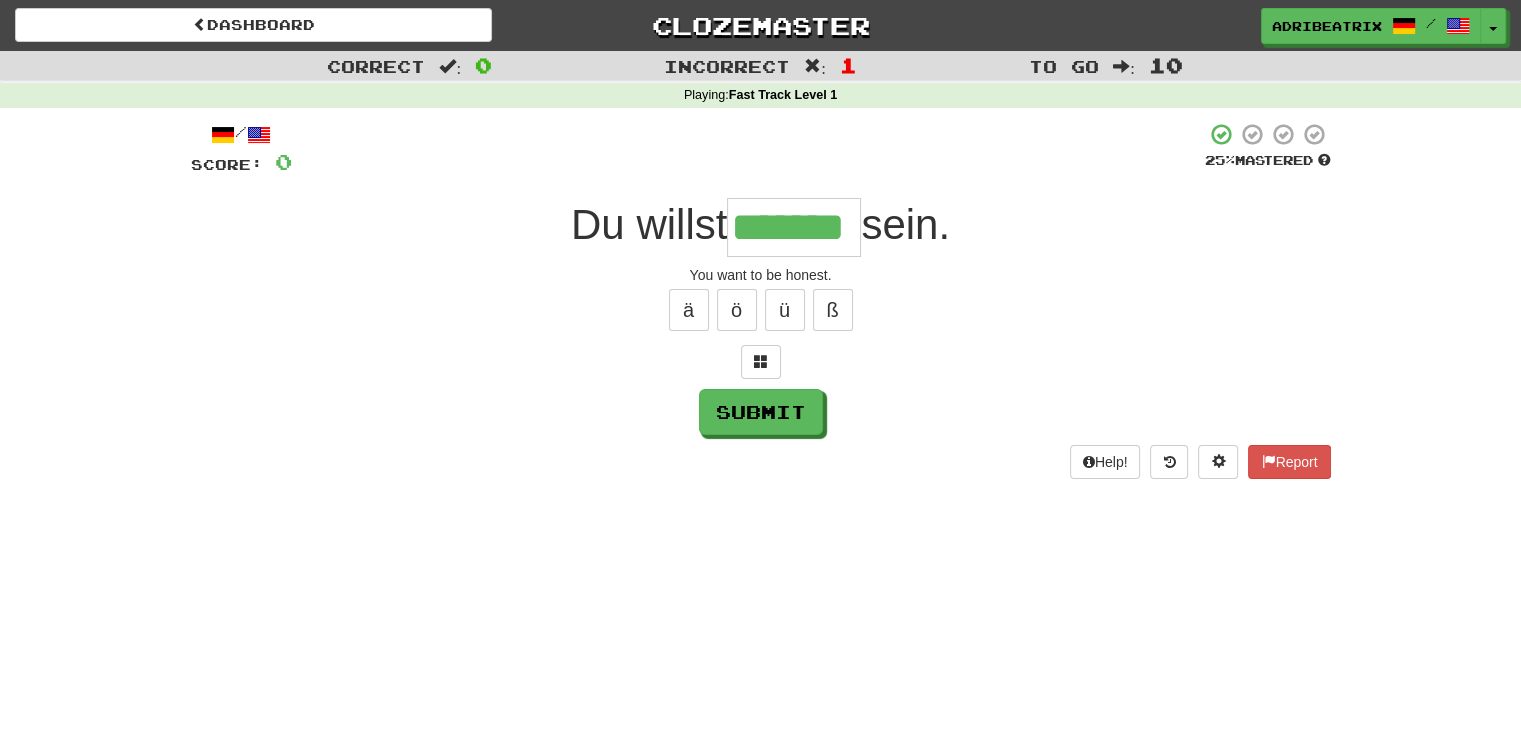 type on "*******" 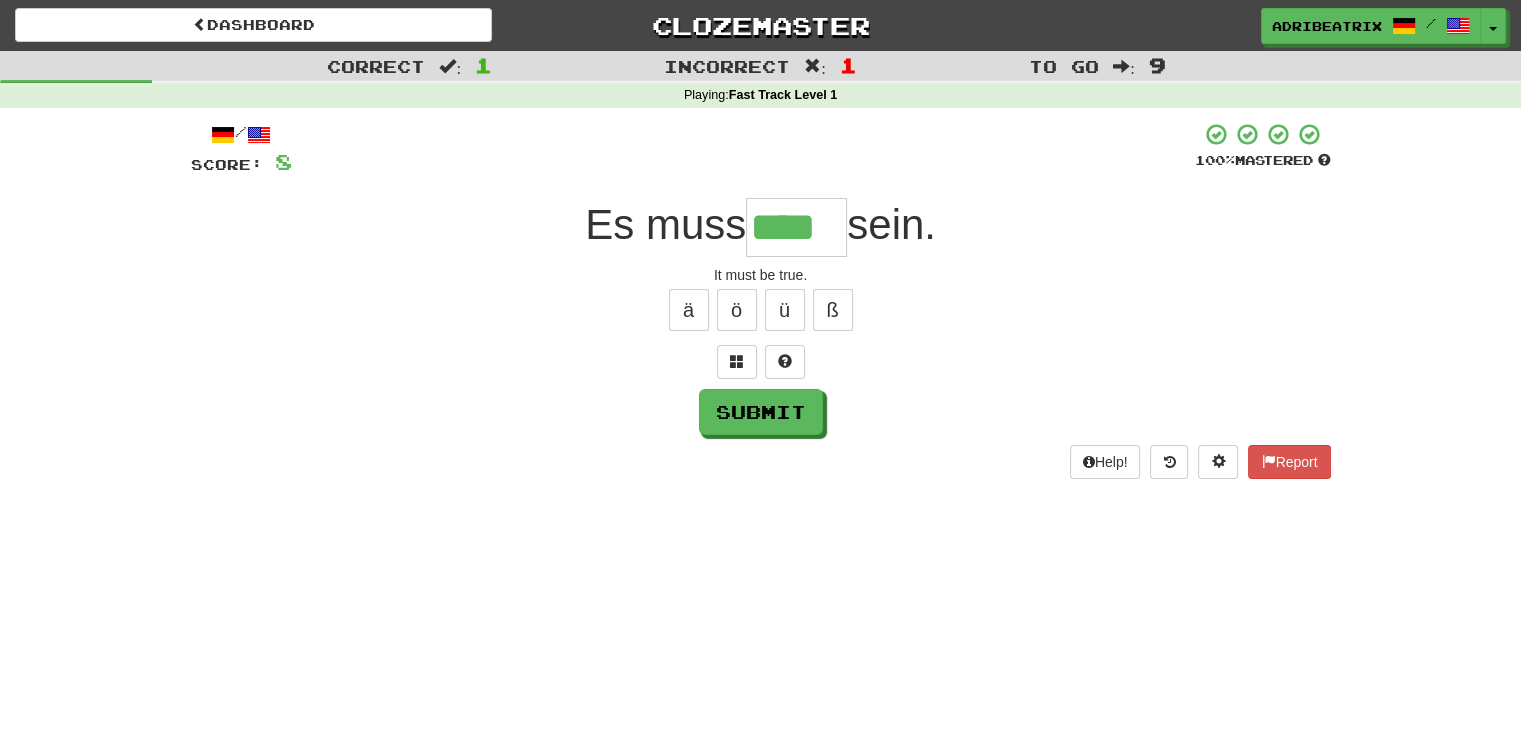 type on "****" 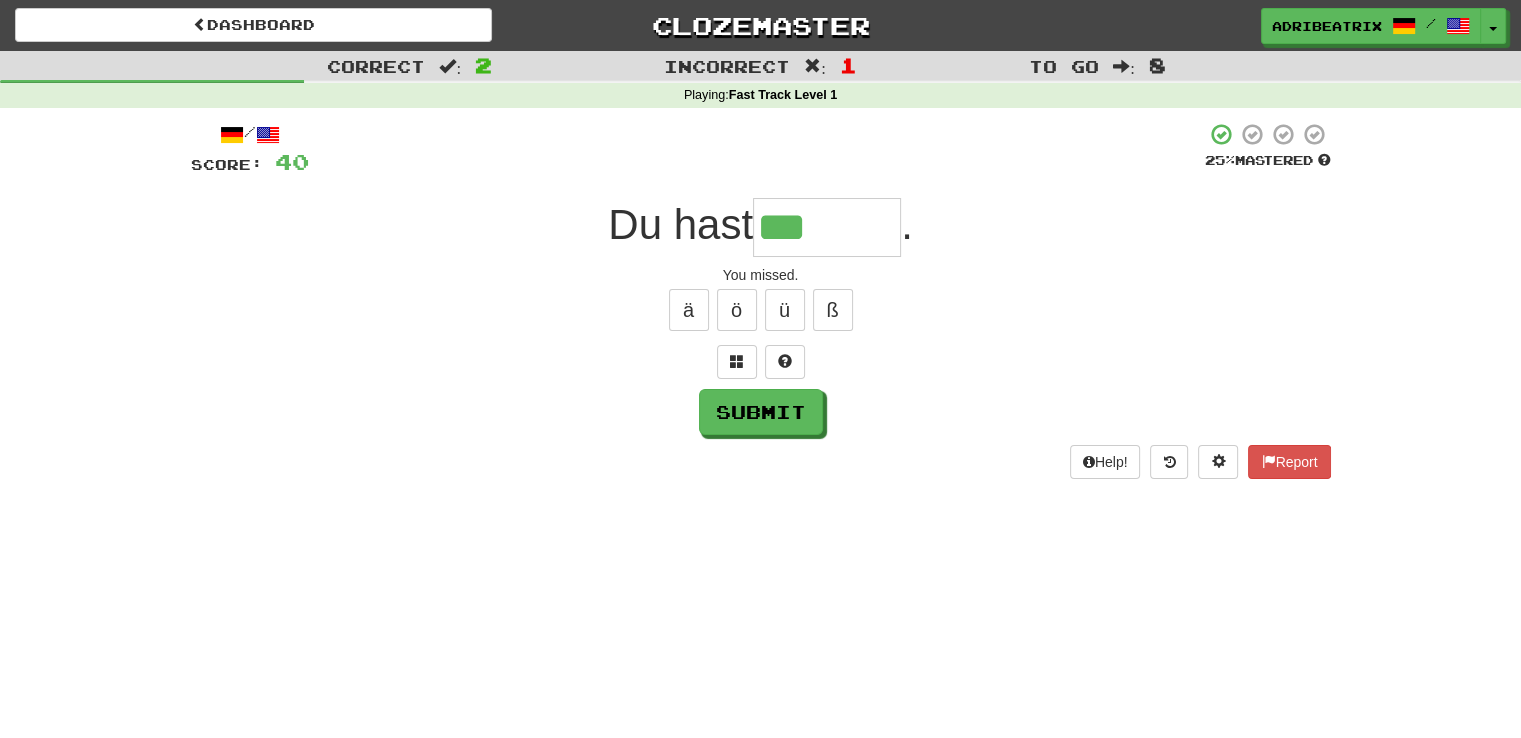 type on "********" 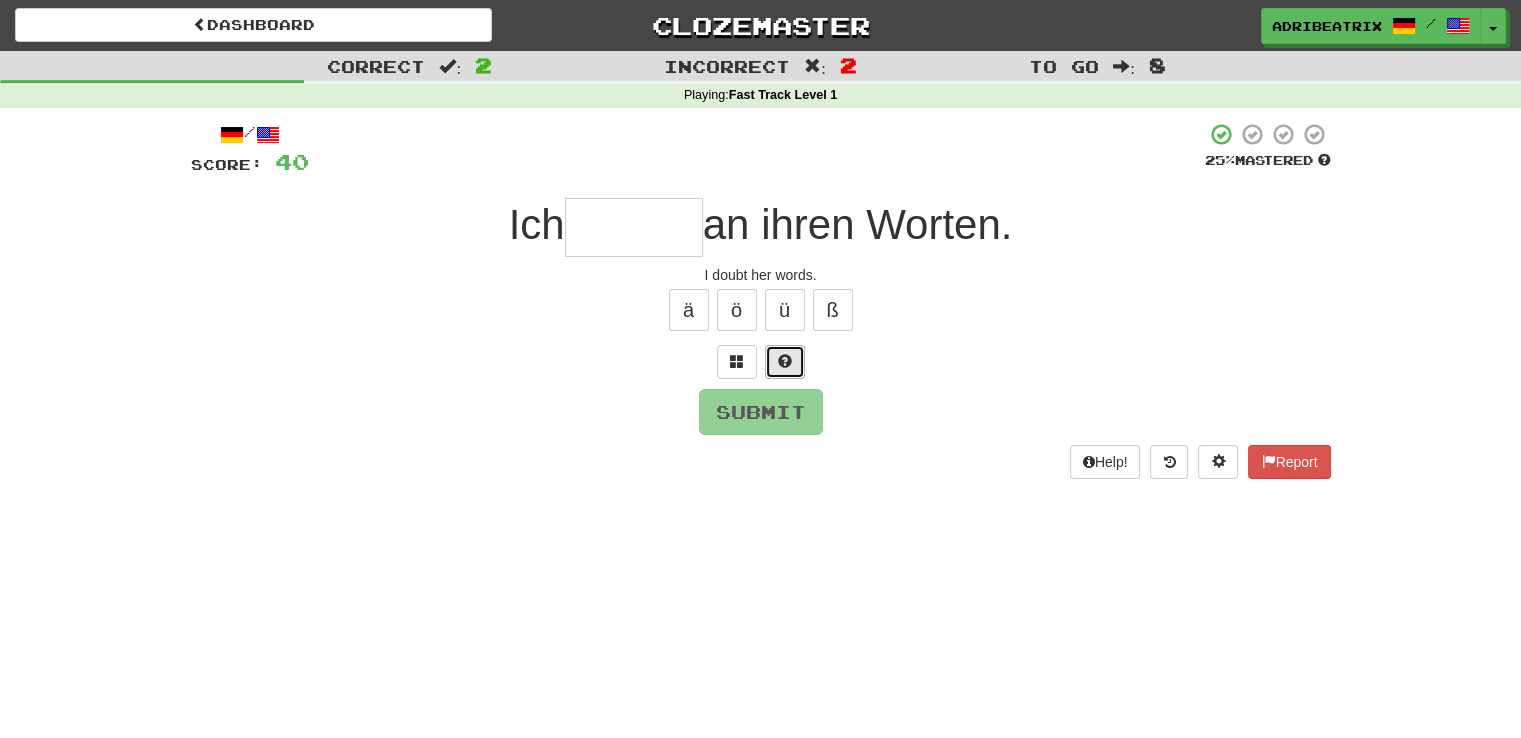 click at bounding box center (785, 361) 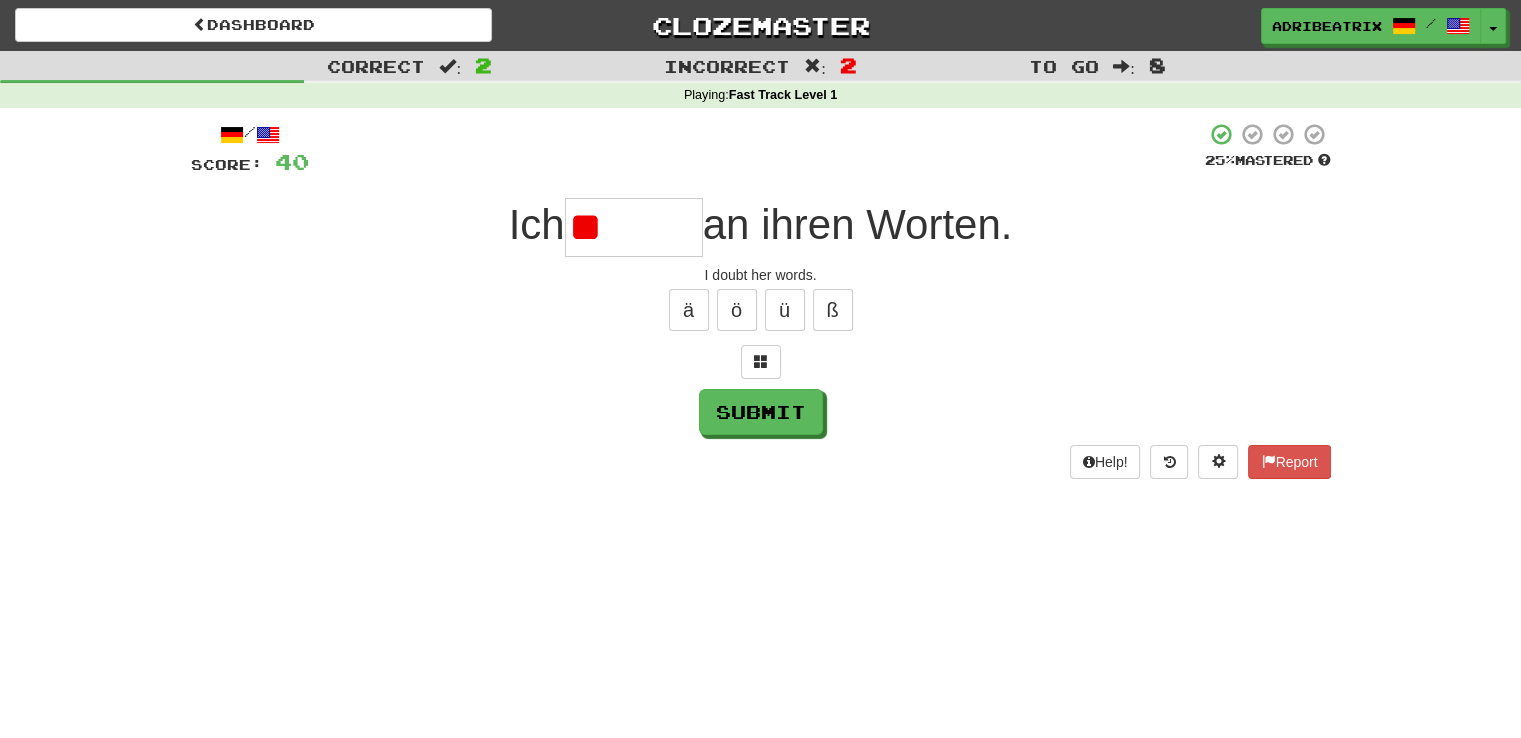 type on "*" 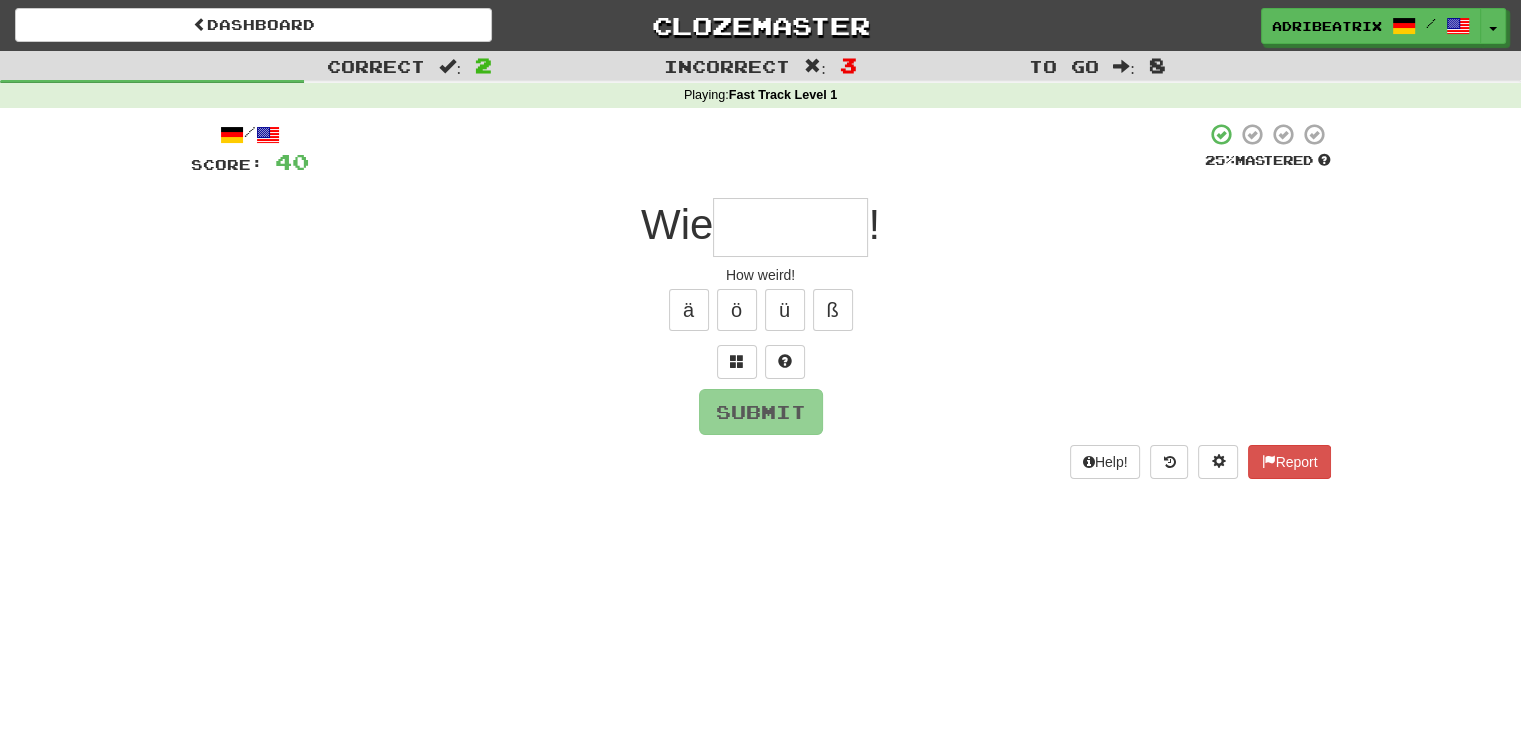 type on "*" 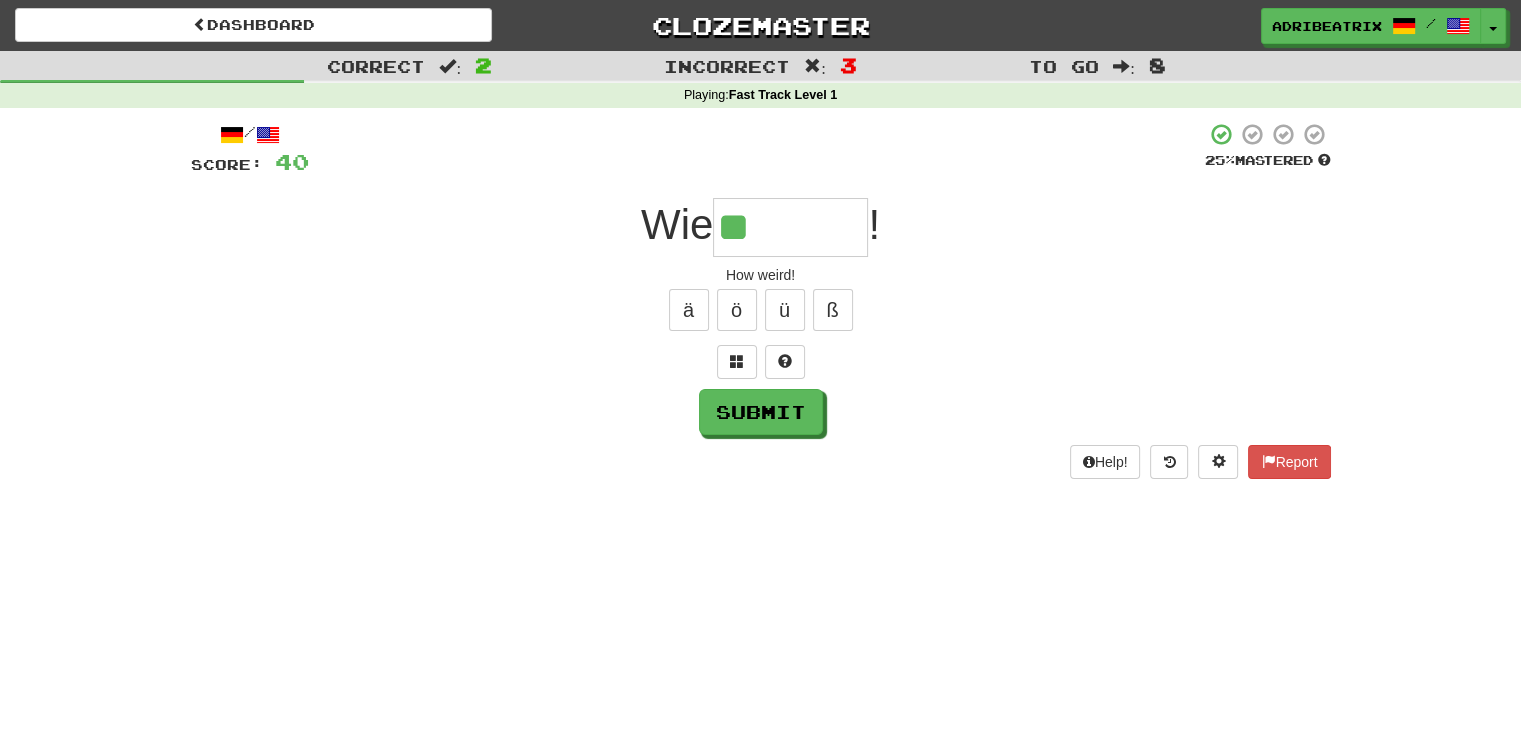 type on "*******" 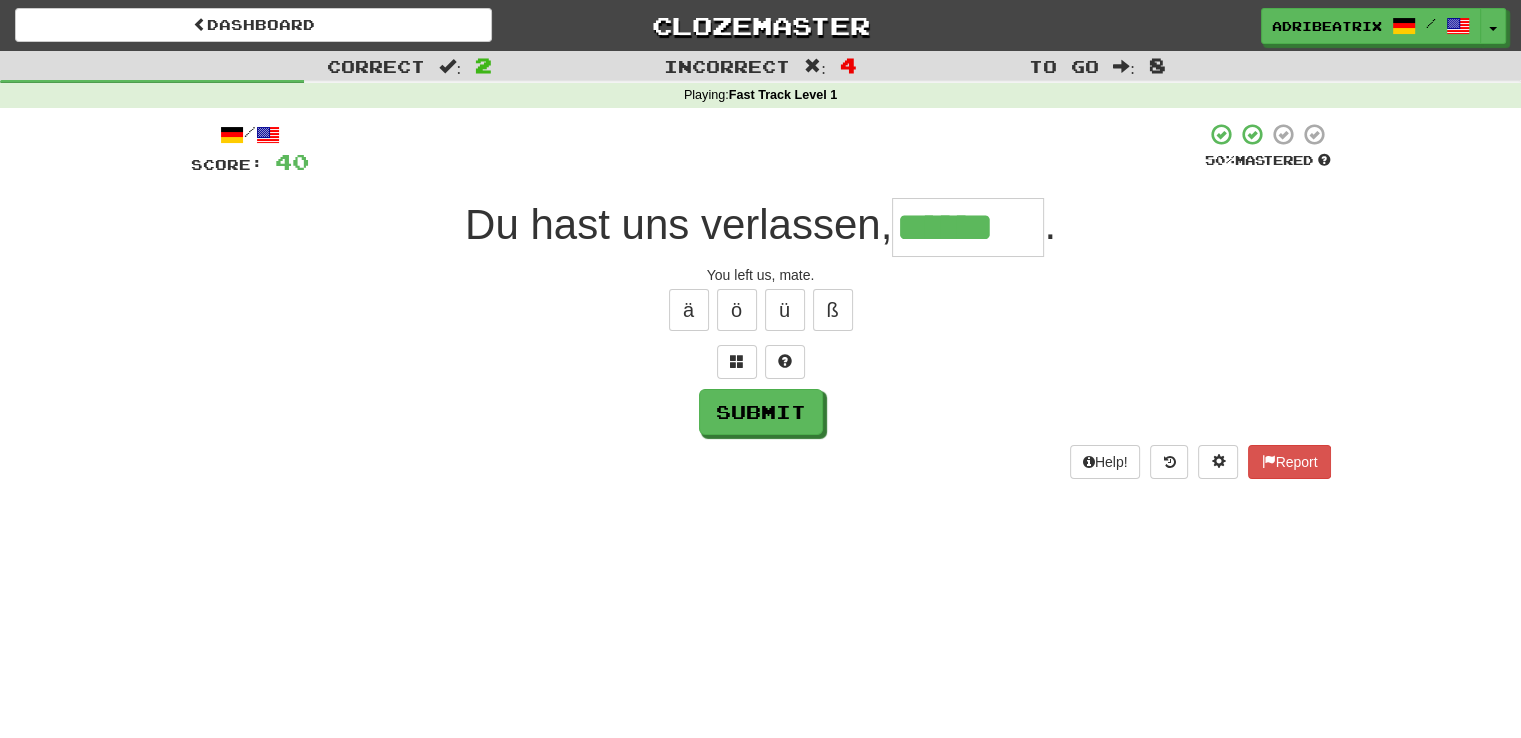 type on "******" 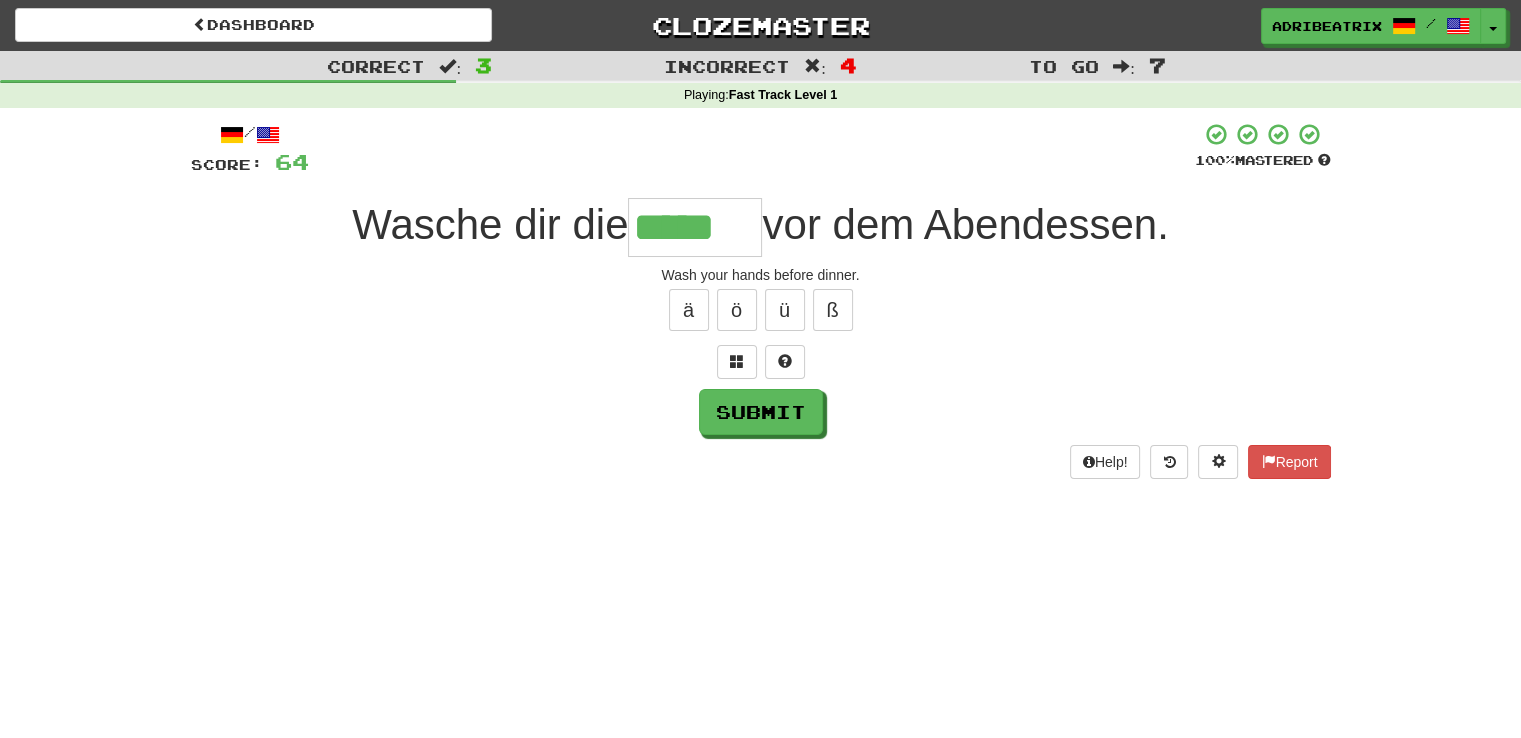 type on "*****" 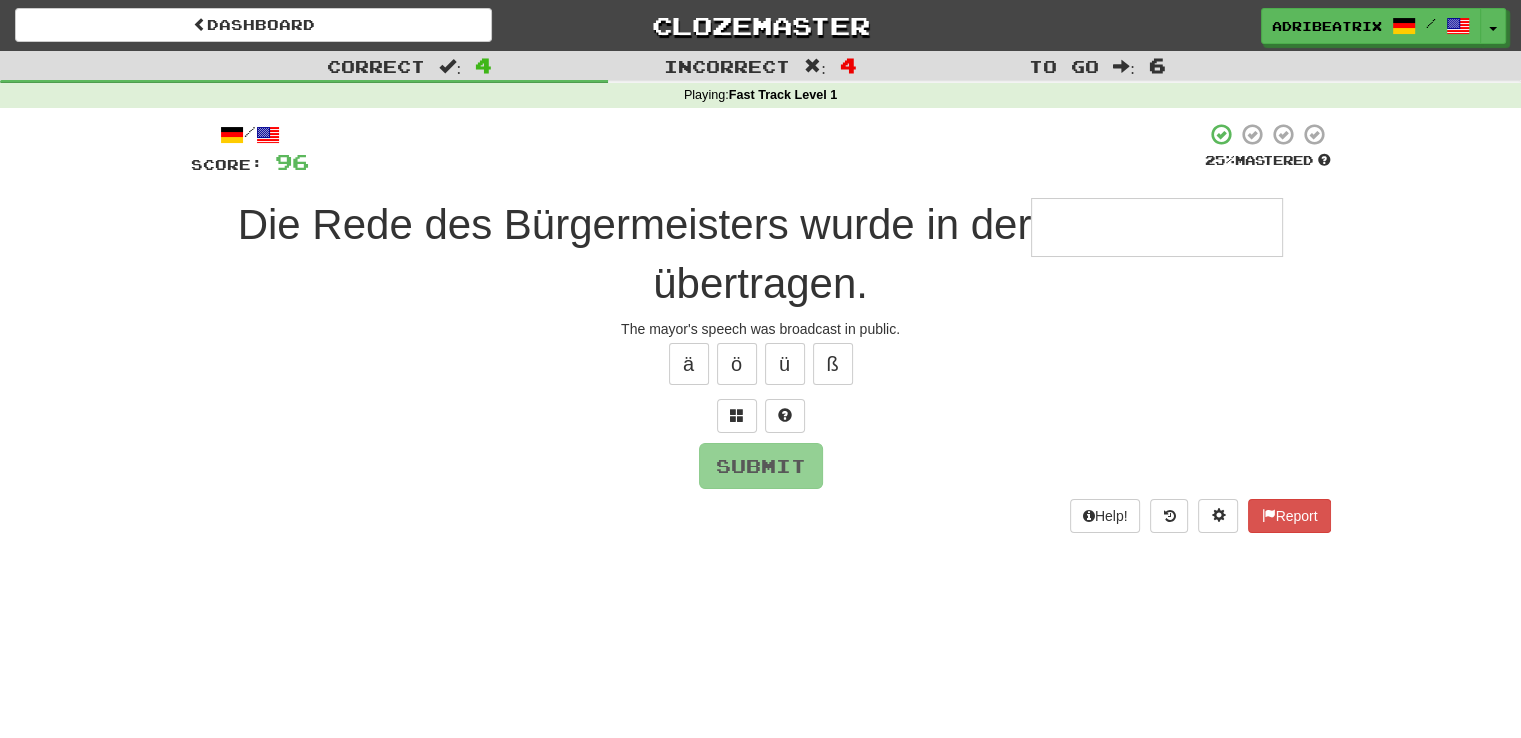 type on "*" 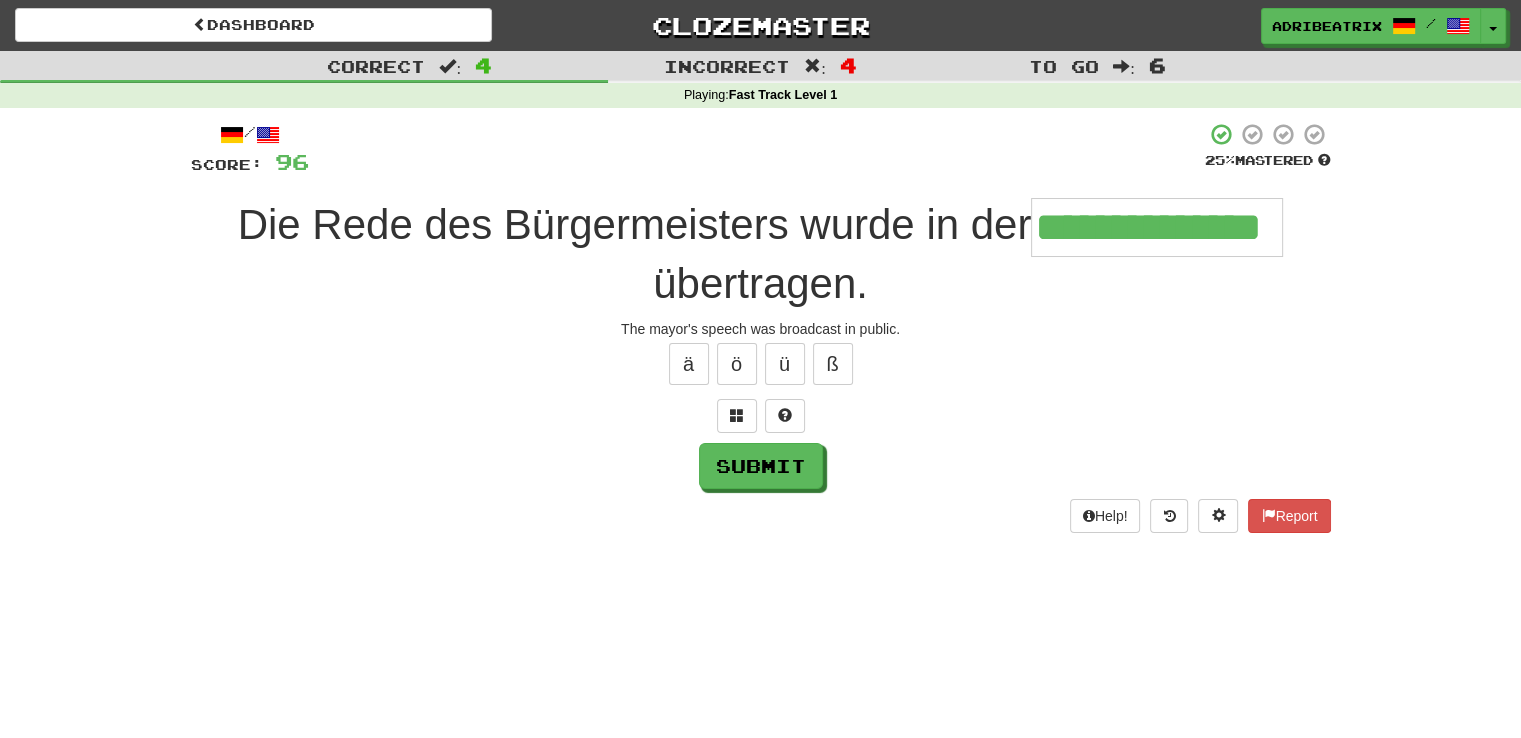 type on "**********" 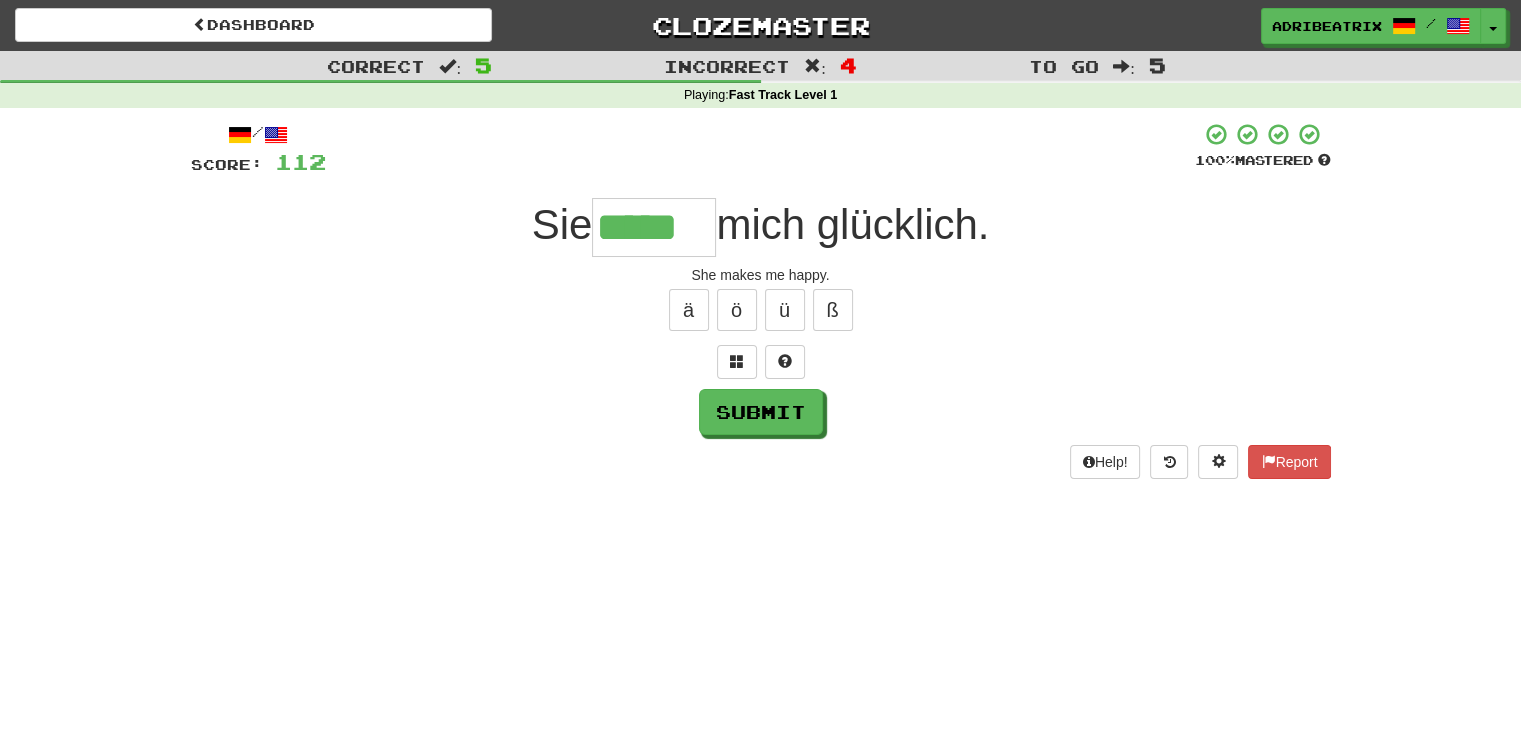 type on "*****" 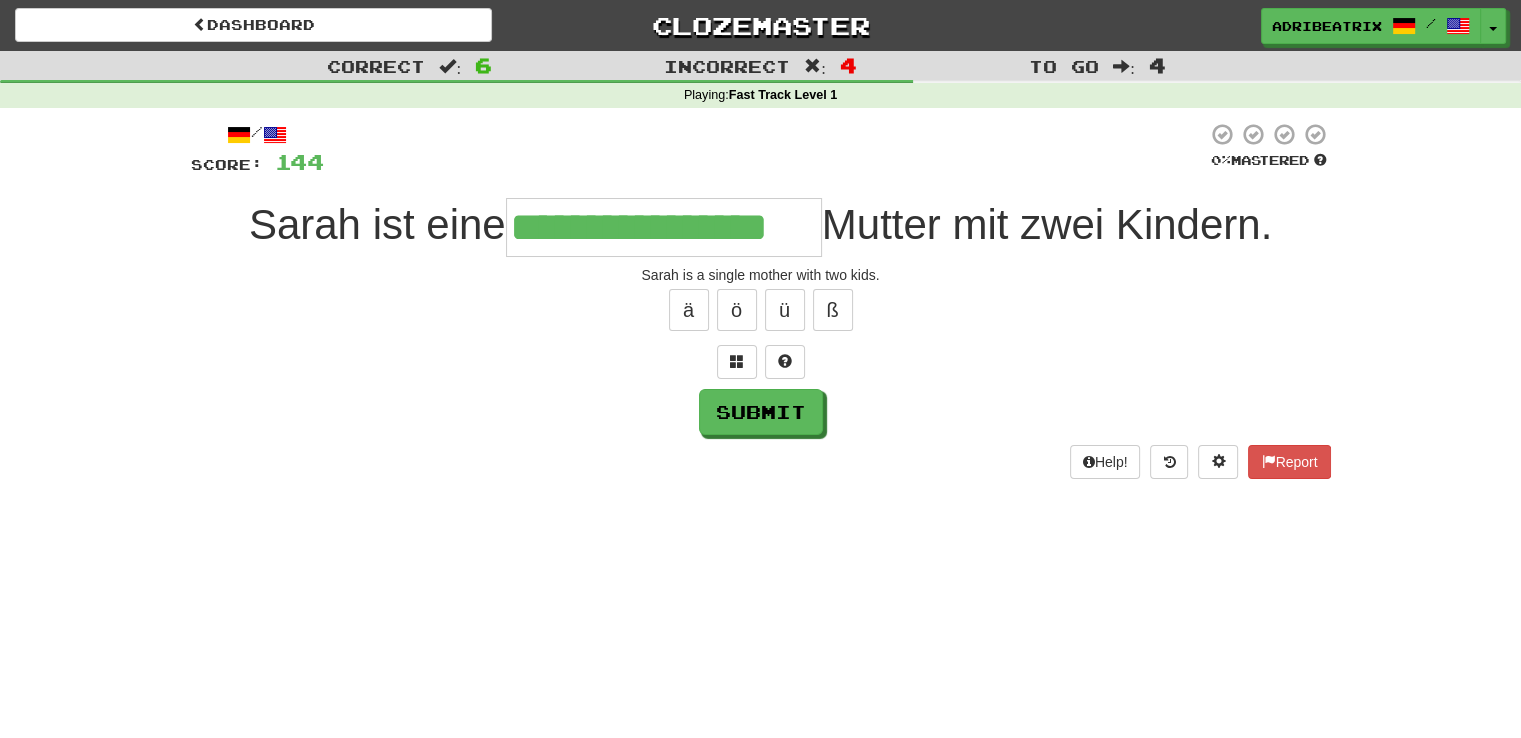 type on "**********" 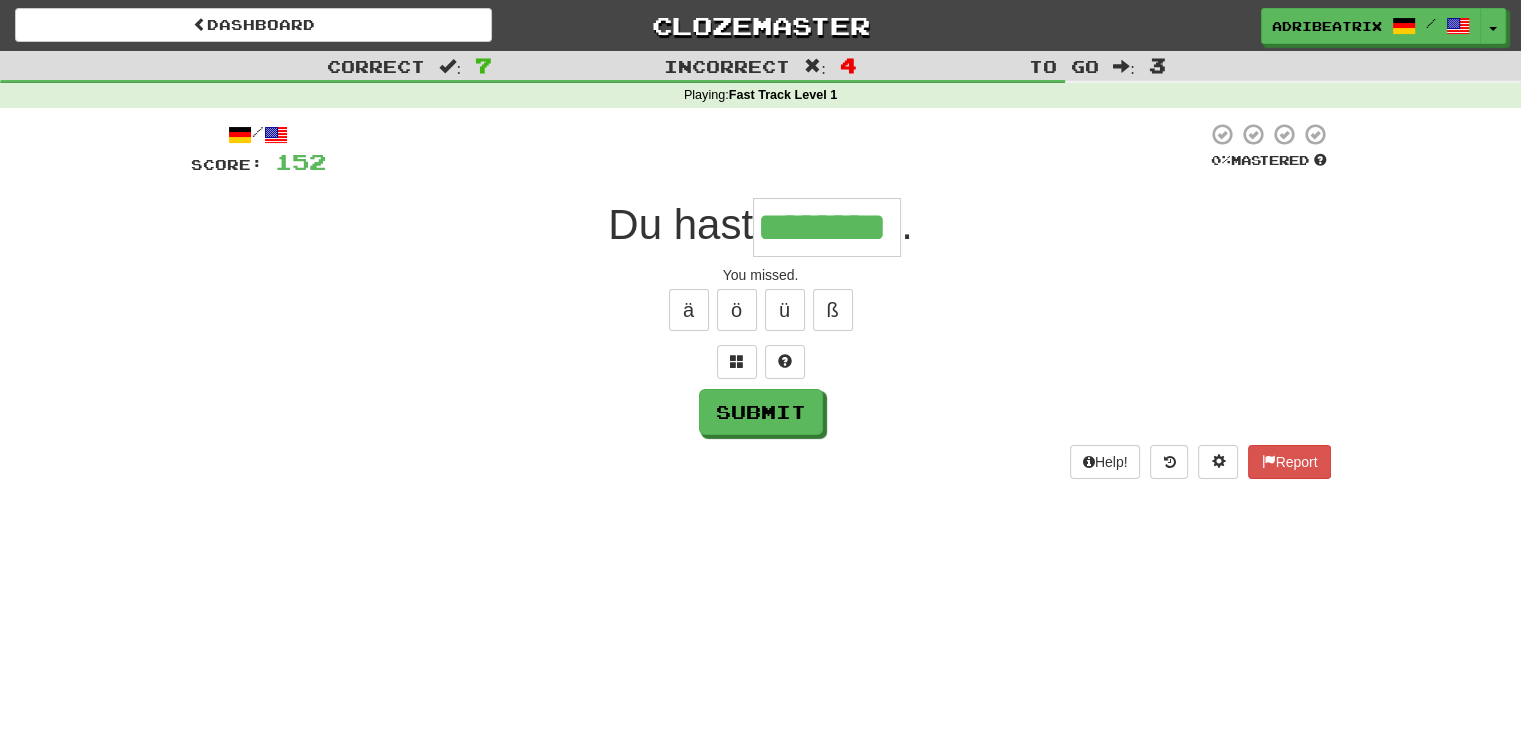 type on "********" 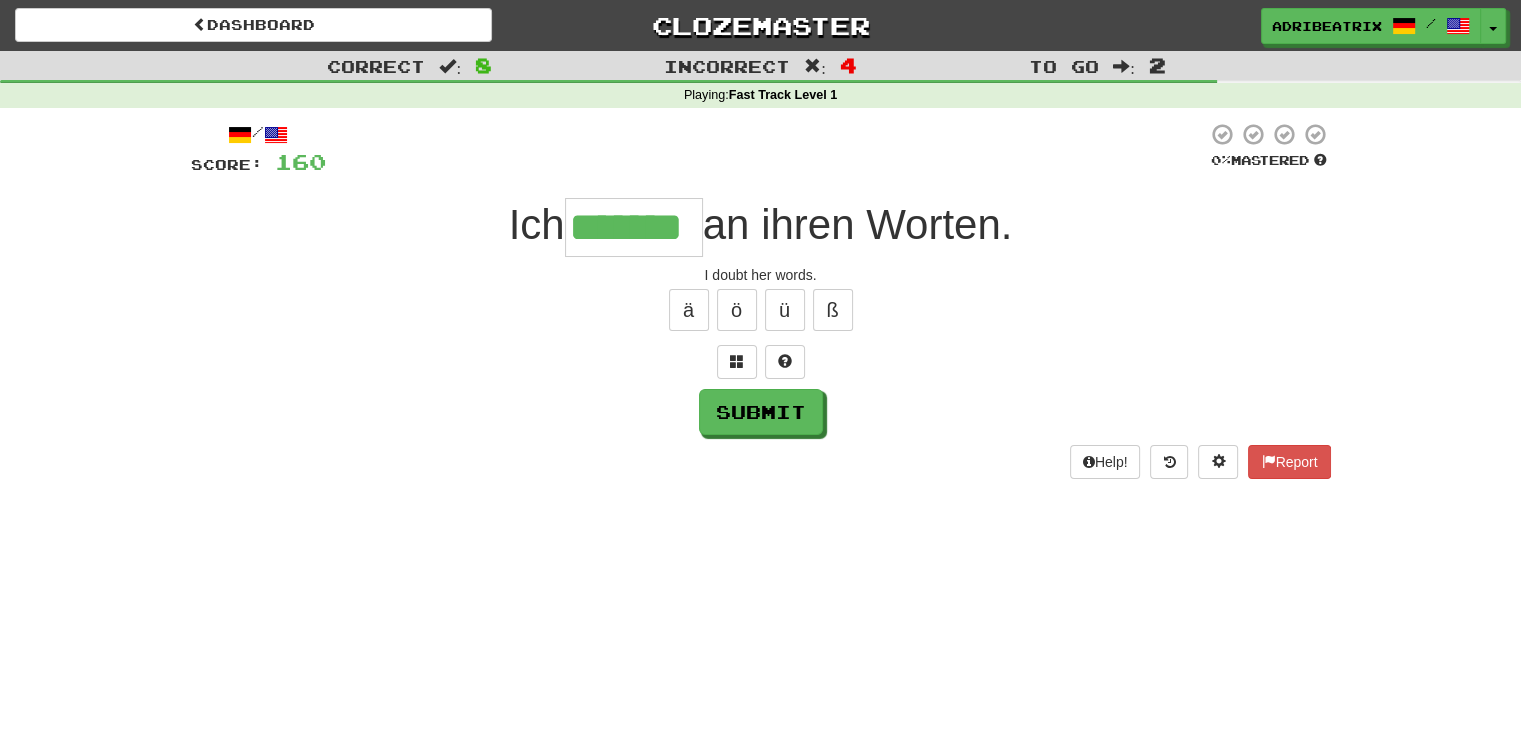 type on "*******" 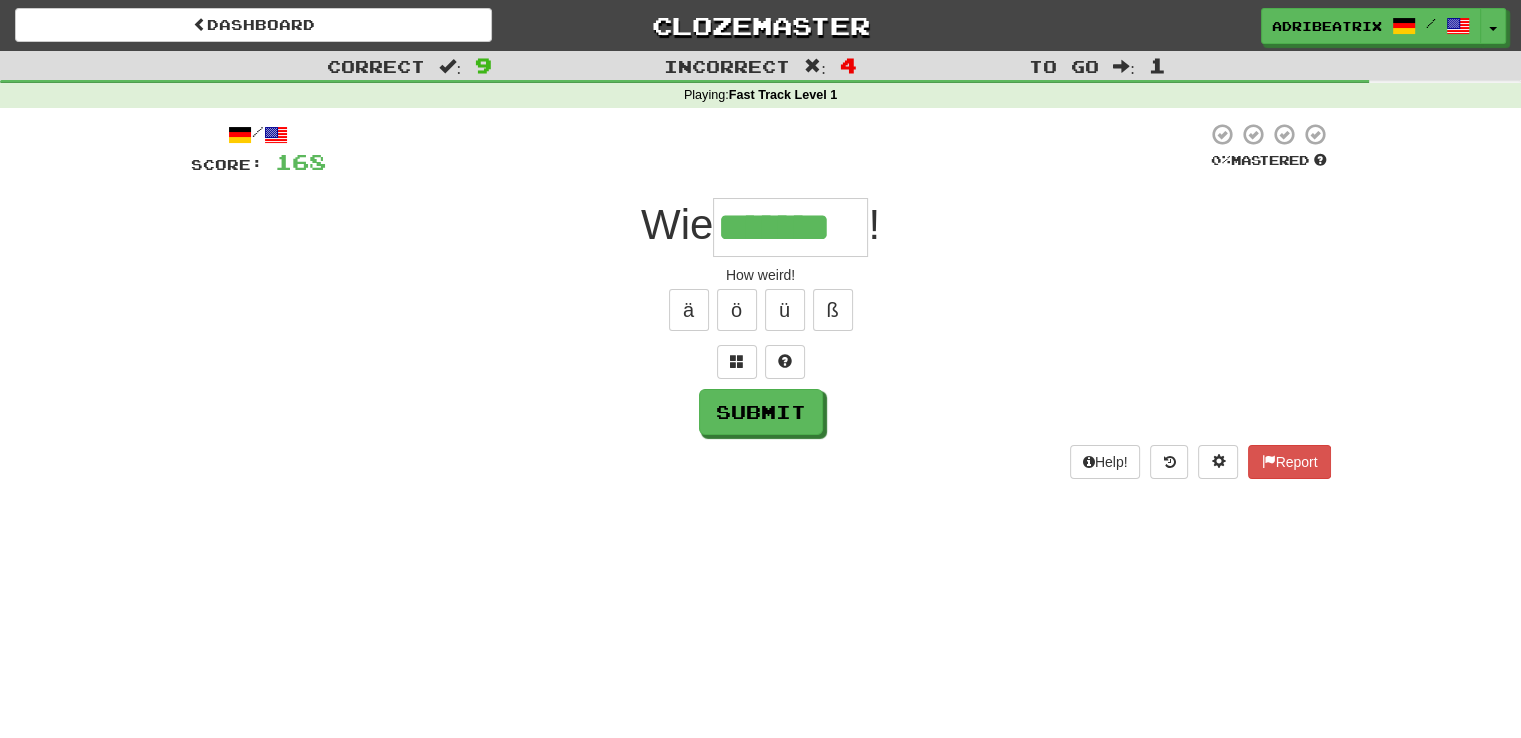 type on "*******" 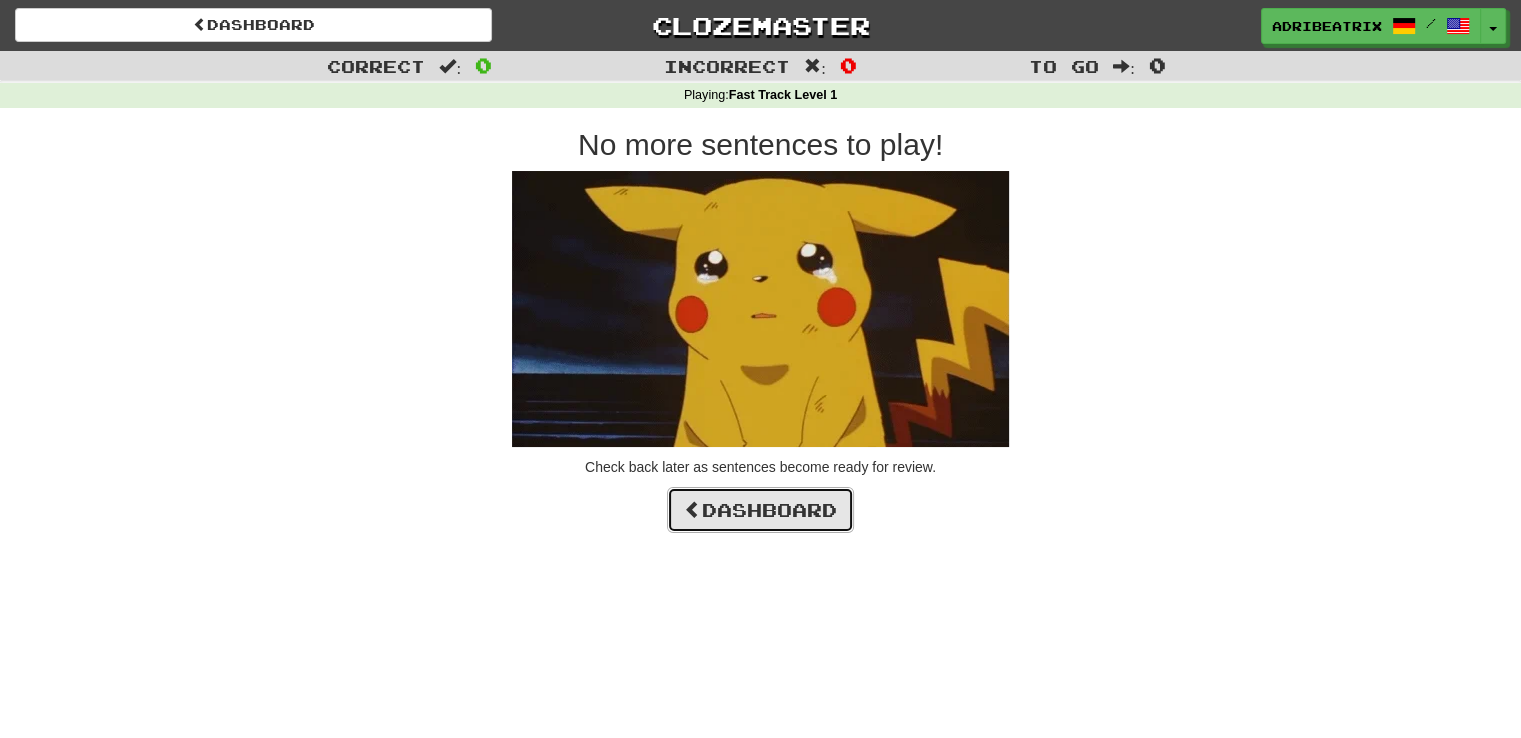 click on "Dashboard" at bounding box center (760, 510) 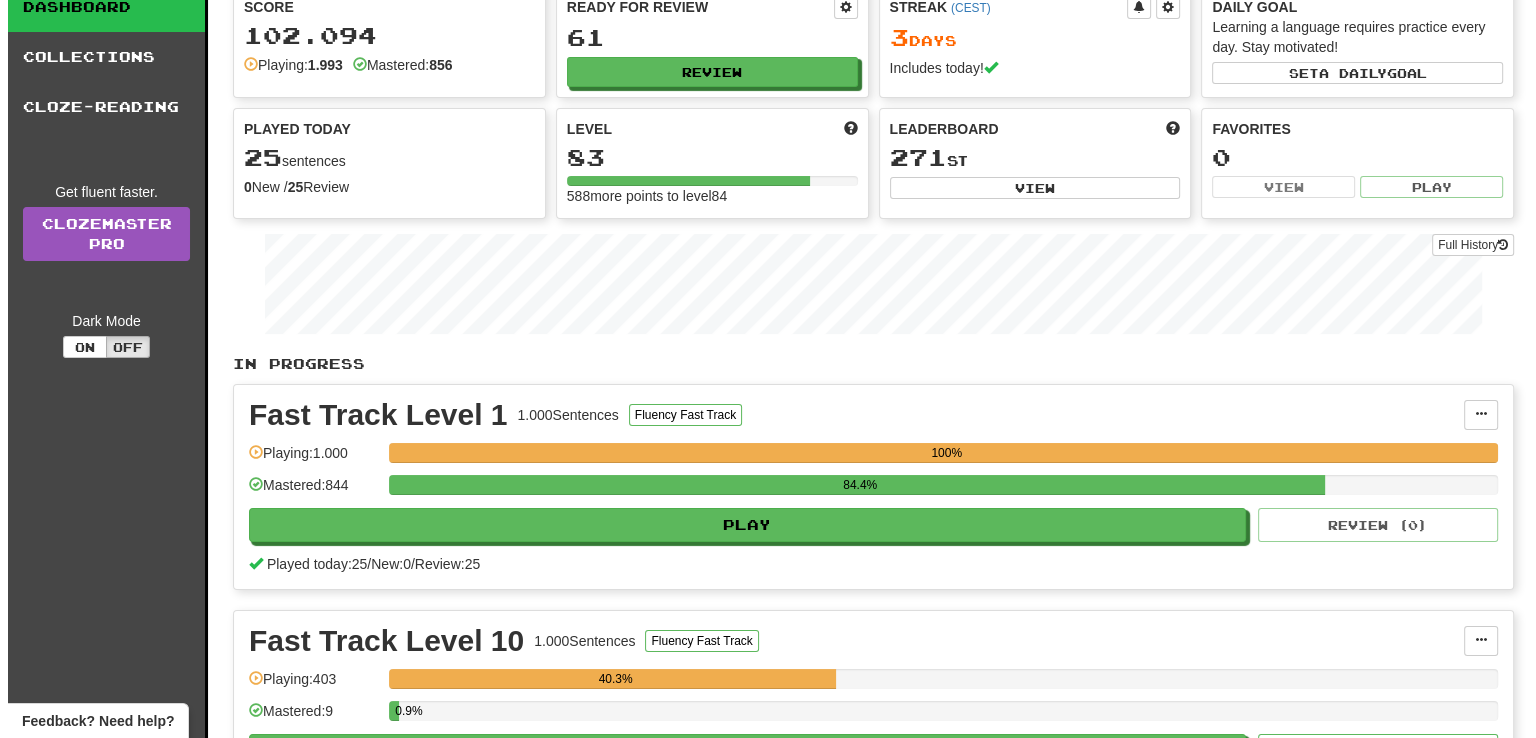 scroll, scrollTop: 200, scrollLeft: 0, axis: vertical 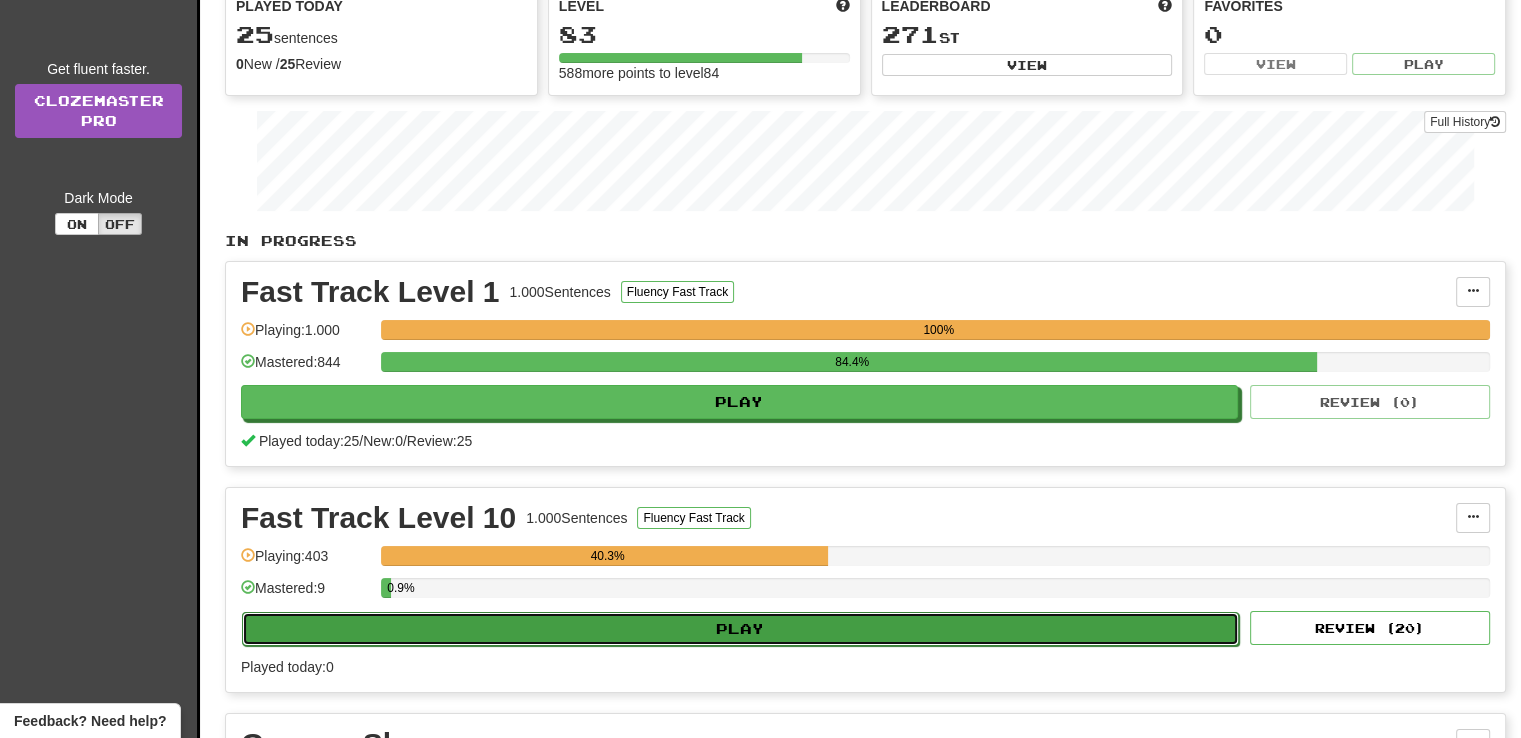 click on "Play" at bounding box center (740, 629) 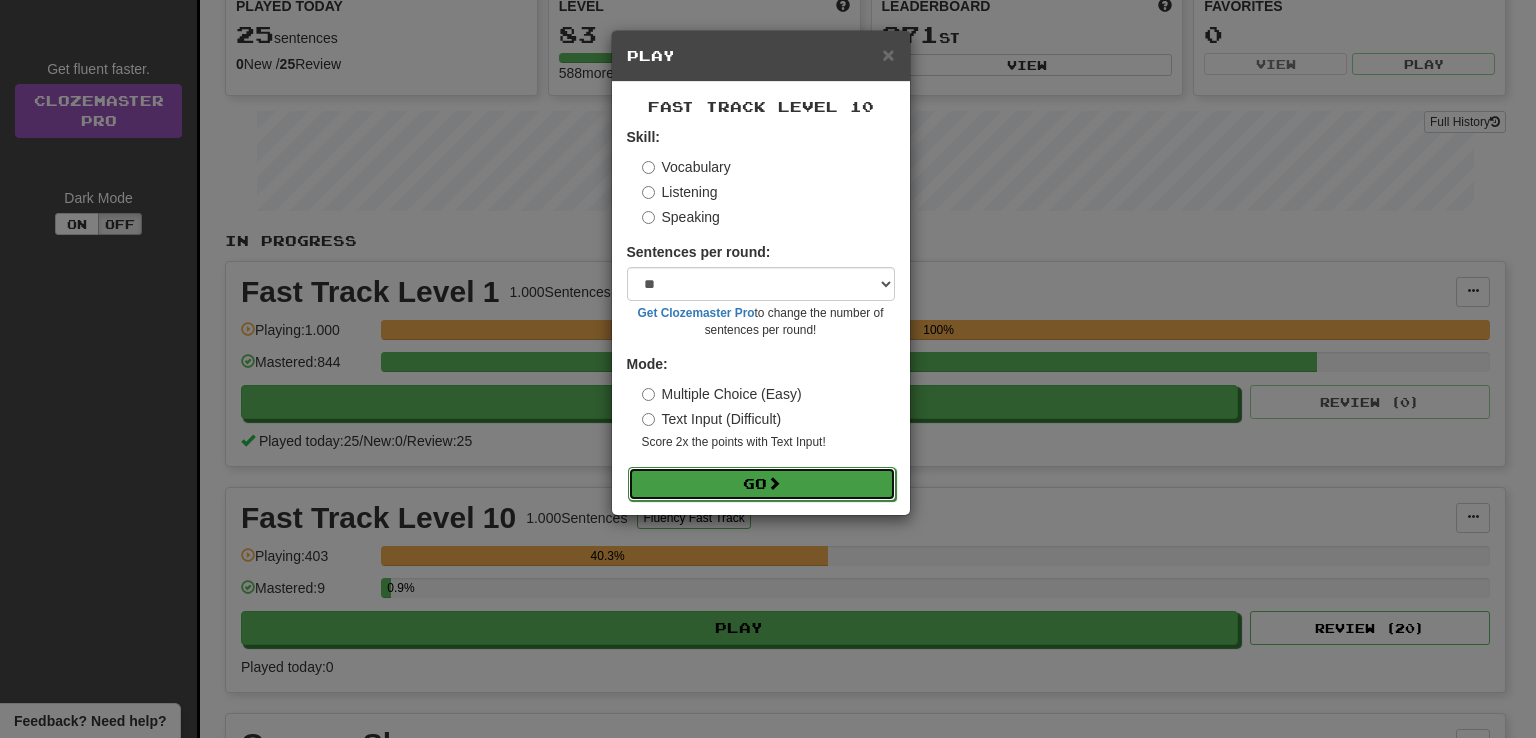 click on "Go" at bounding box center (762, 484) 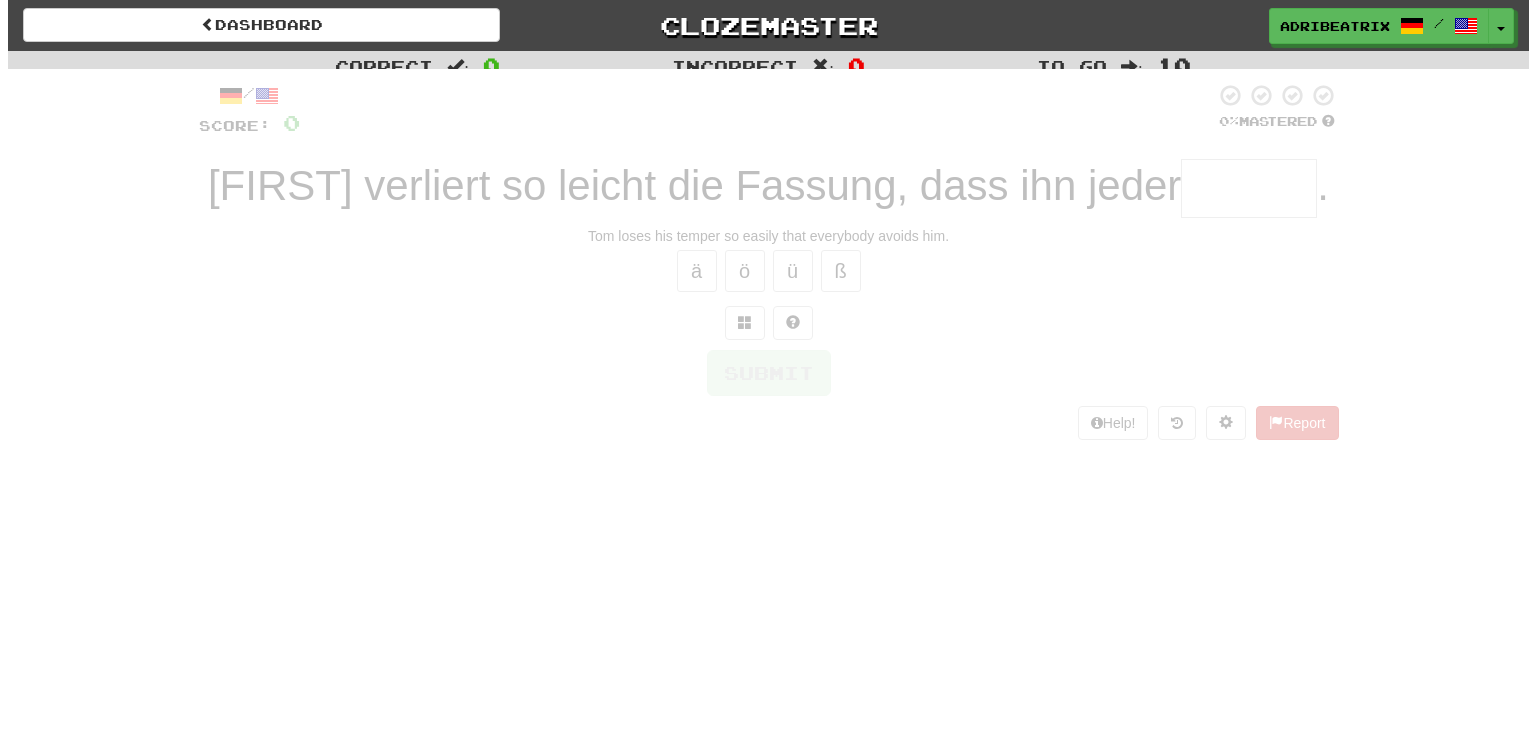 scroll, scrollTop: 0, scrollLeft: 0, axis: both 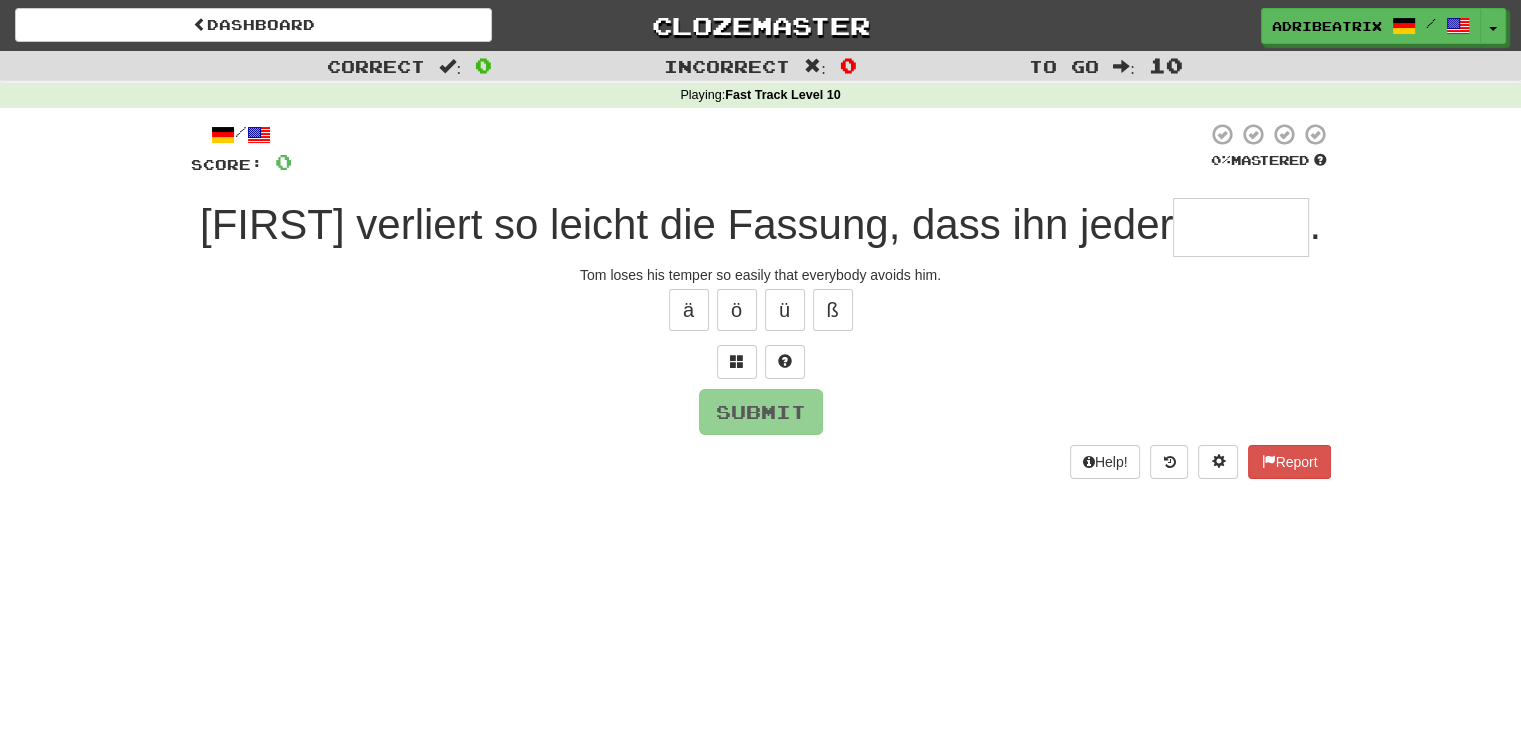 type on "*" 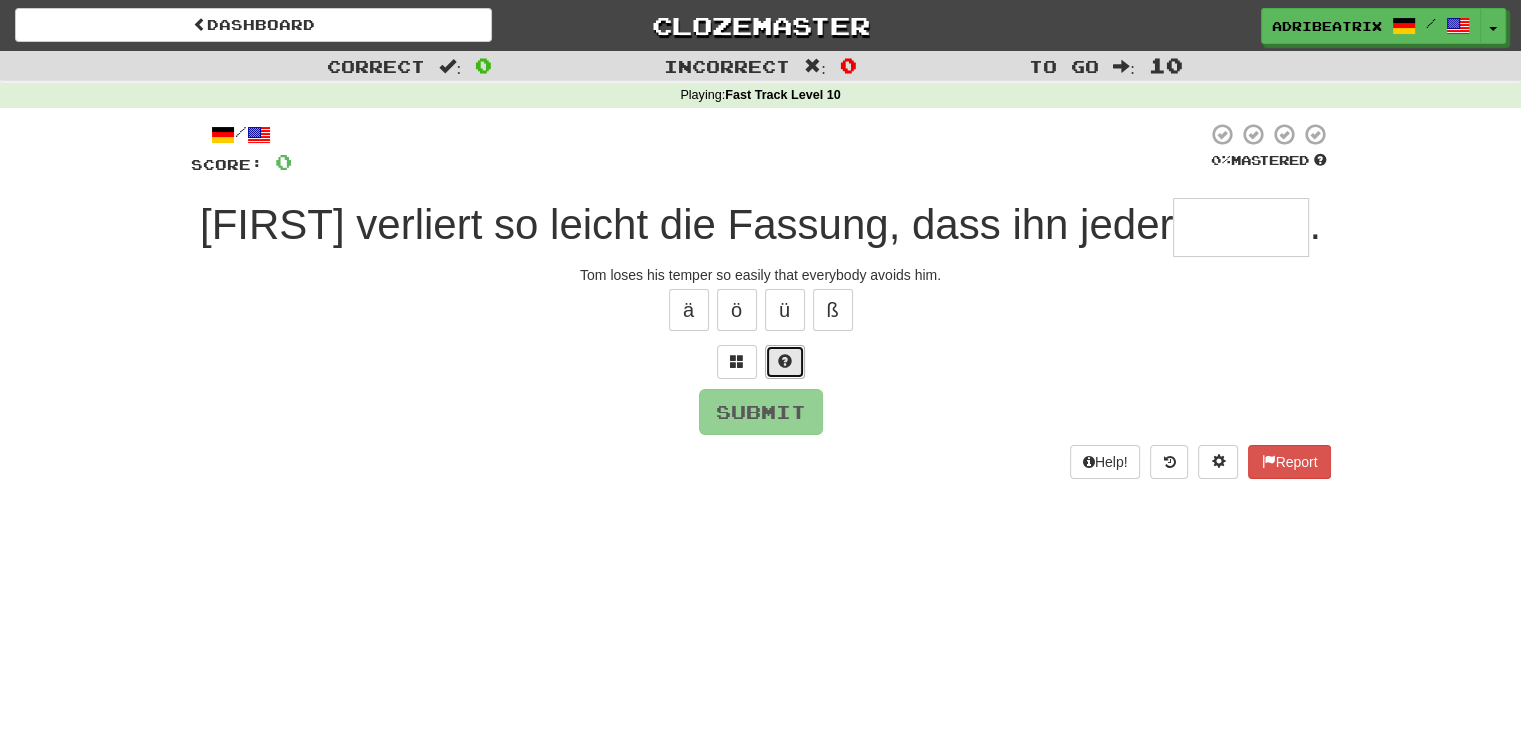 click at bounding box center (785, 362) 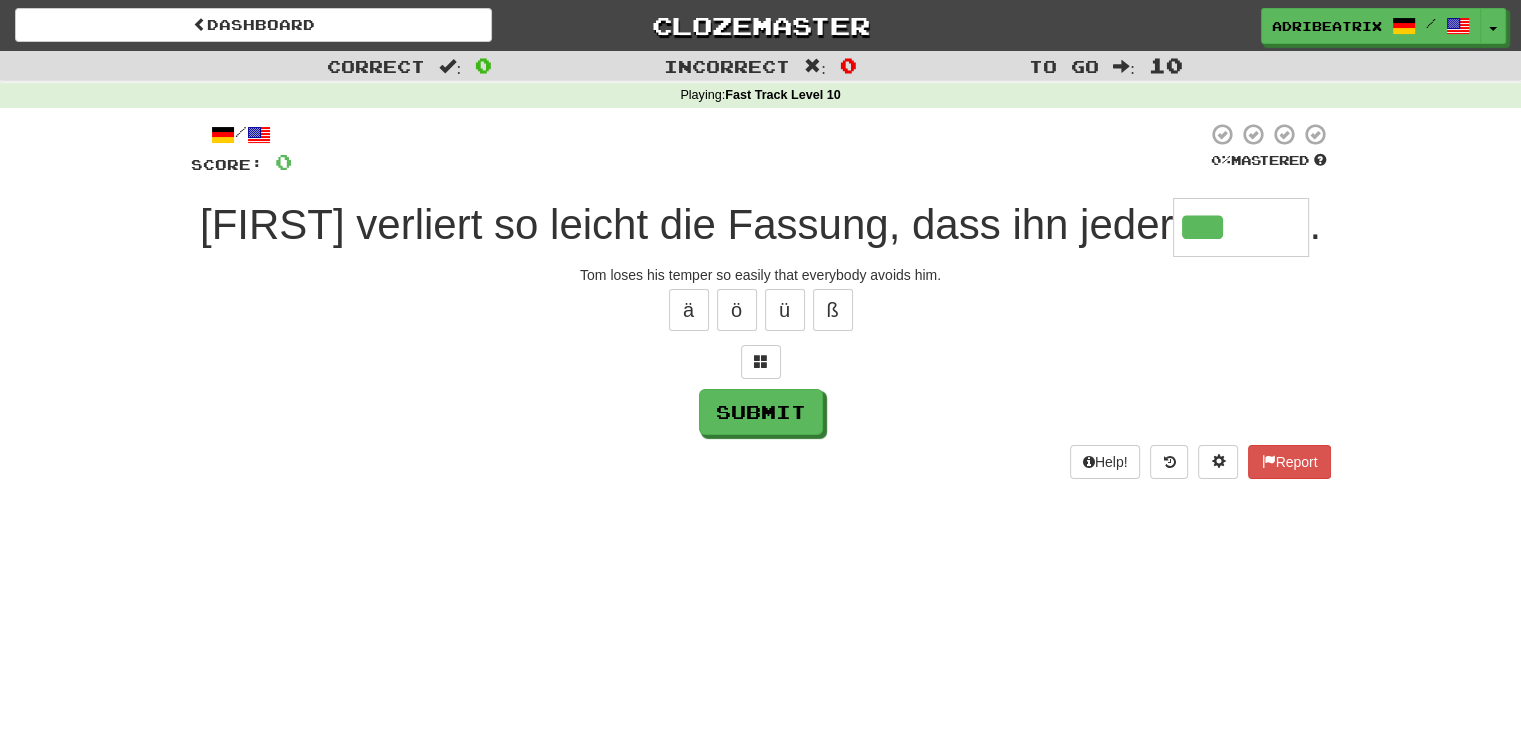 type on "******" 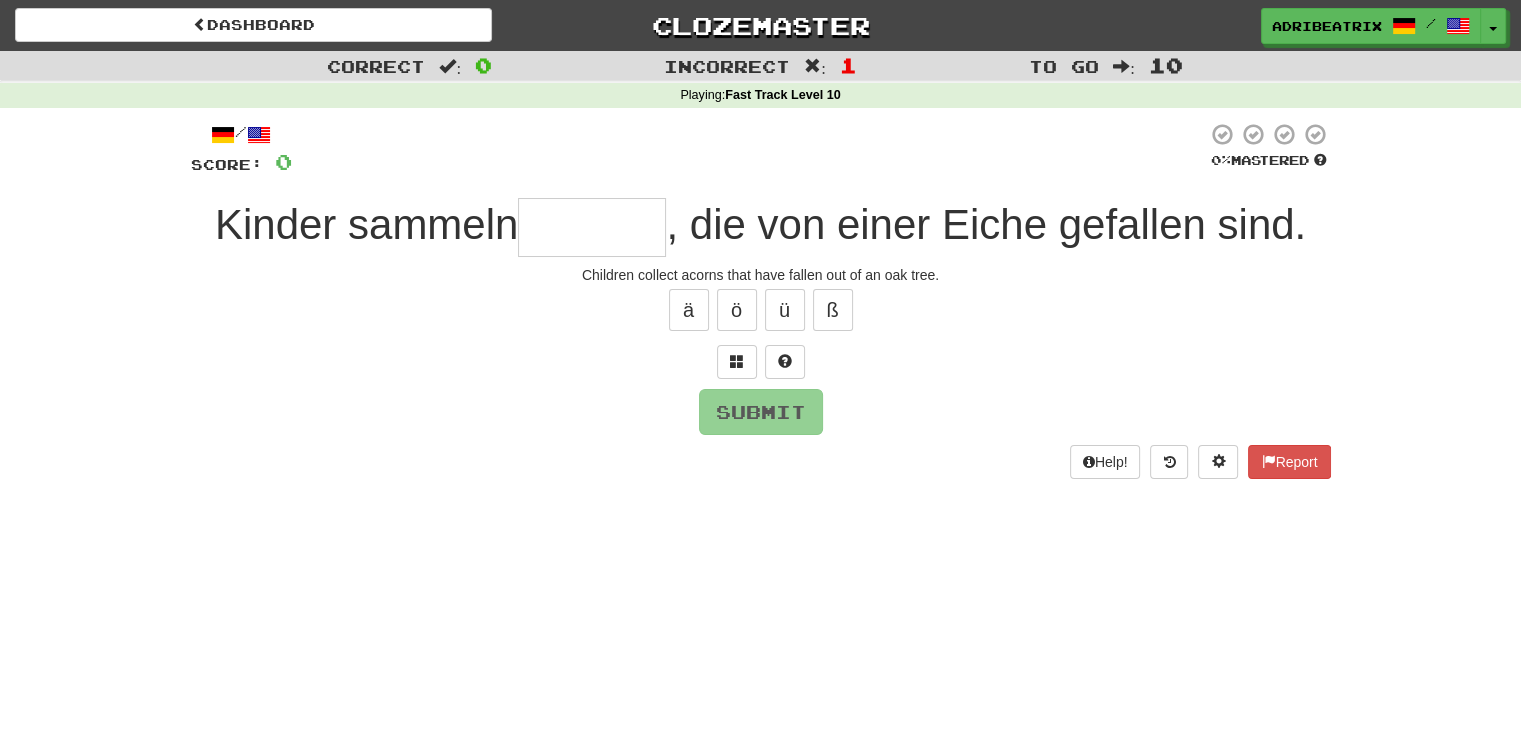 type on "*******" 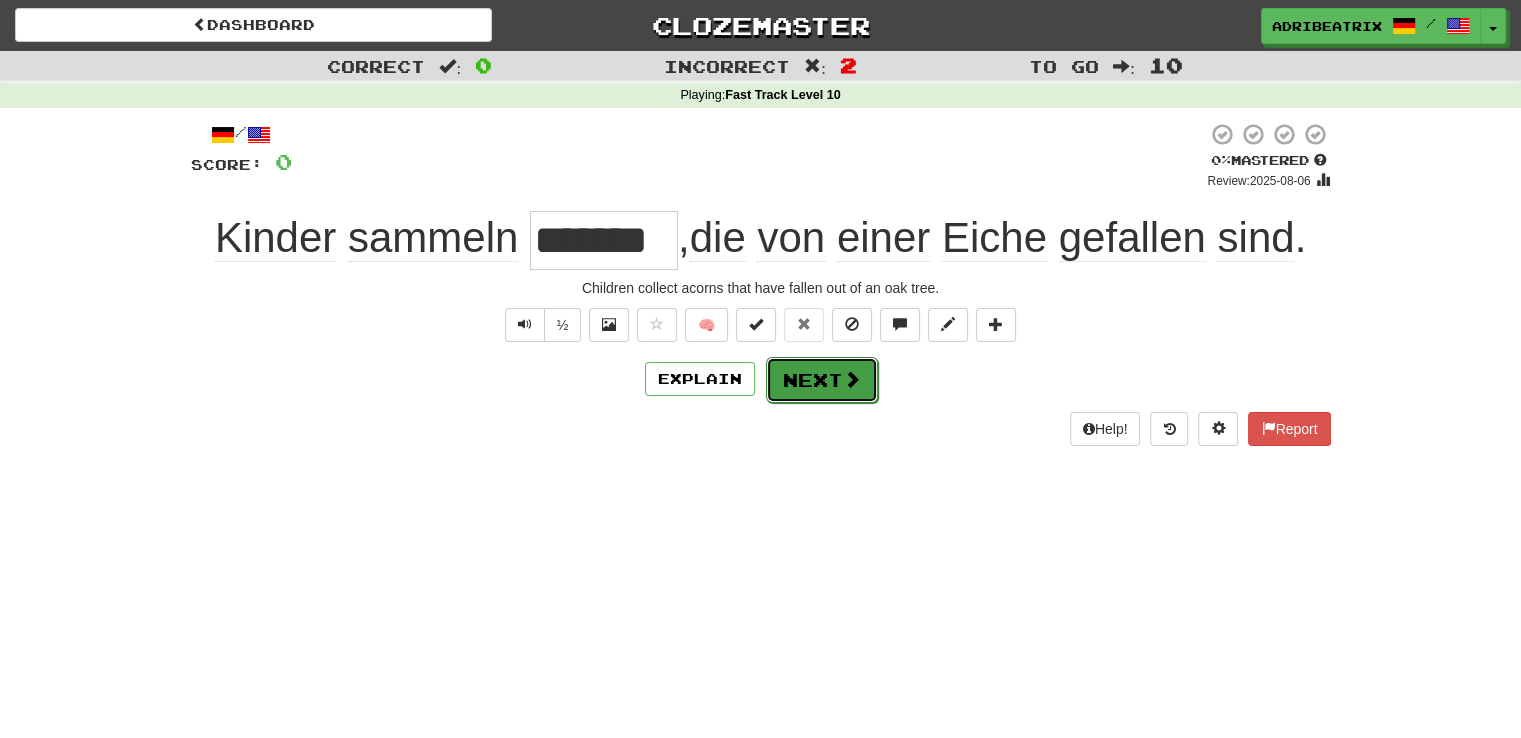 click on "Next" at bounding box center [822, 380] 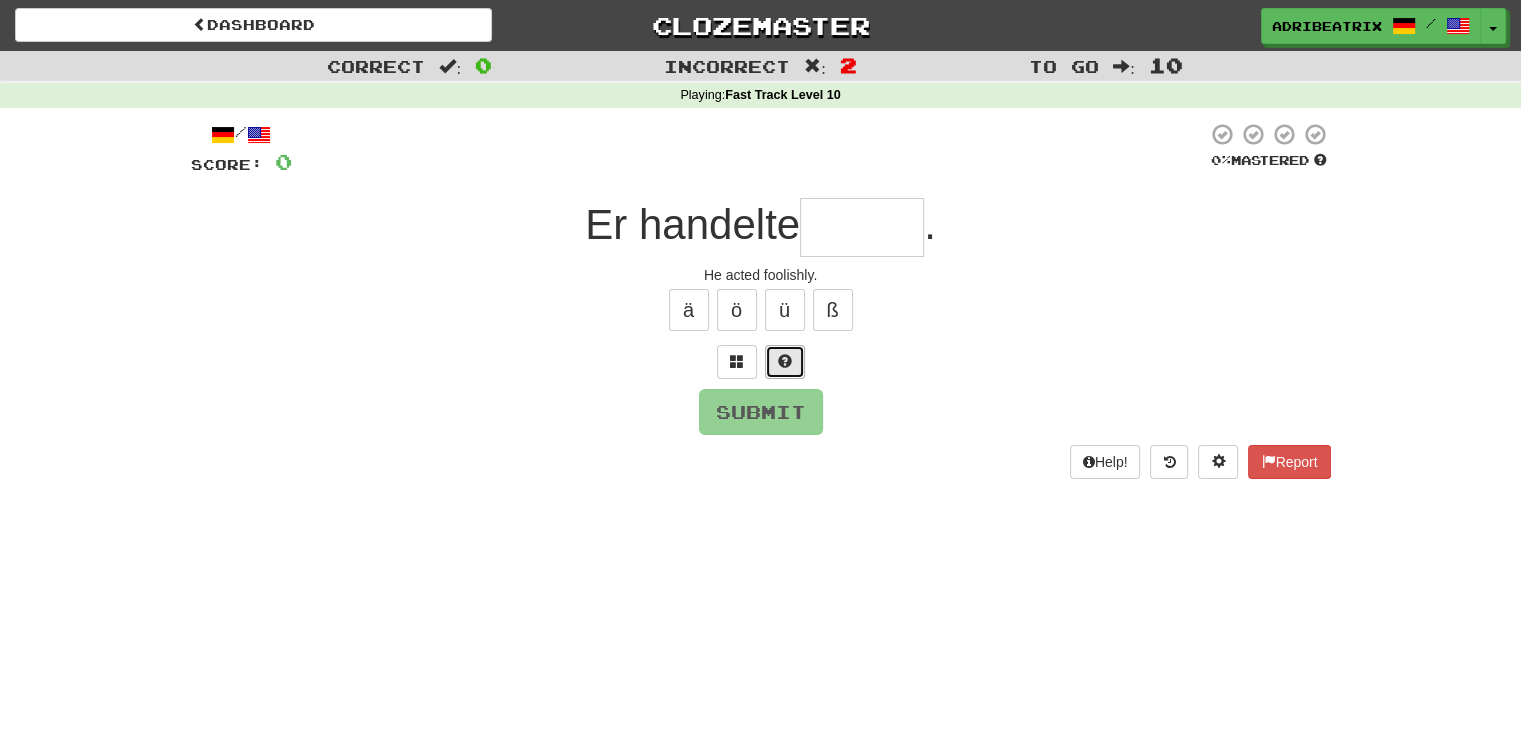 click at bounding box center [785, 362] 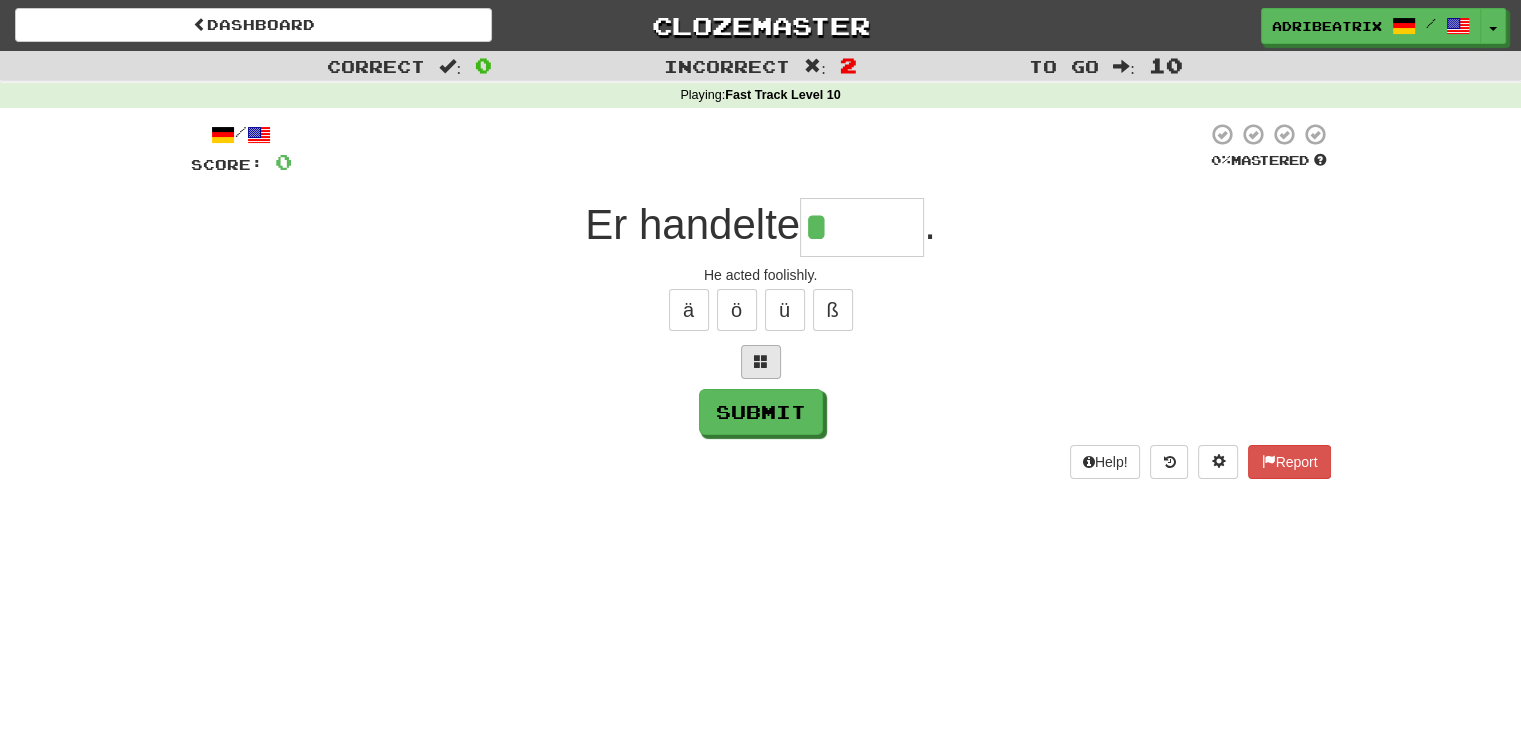 type on "*******" 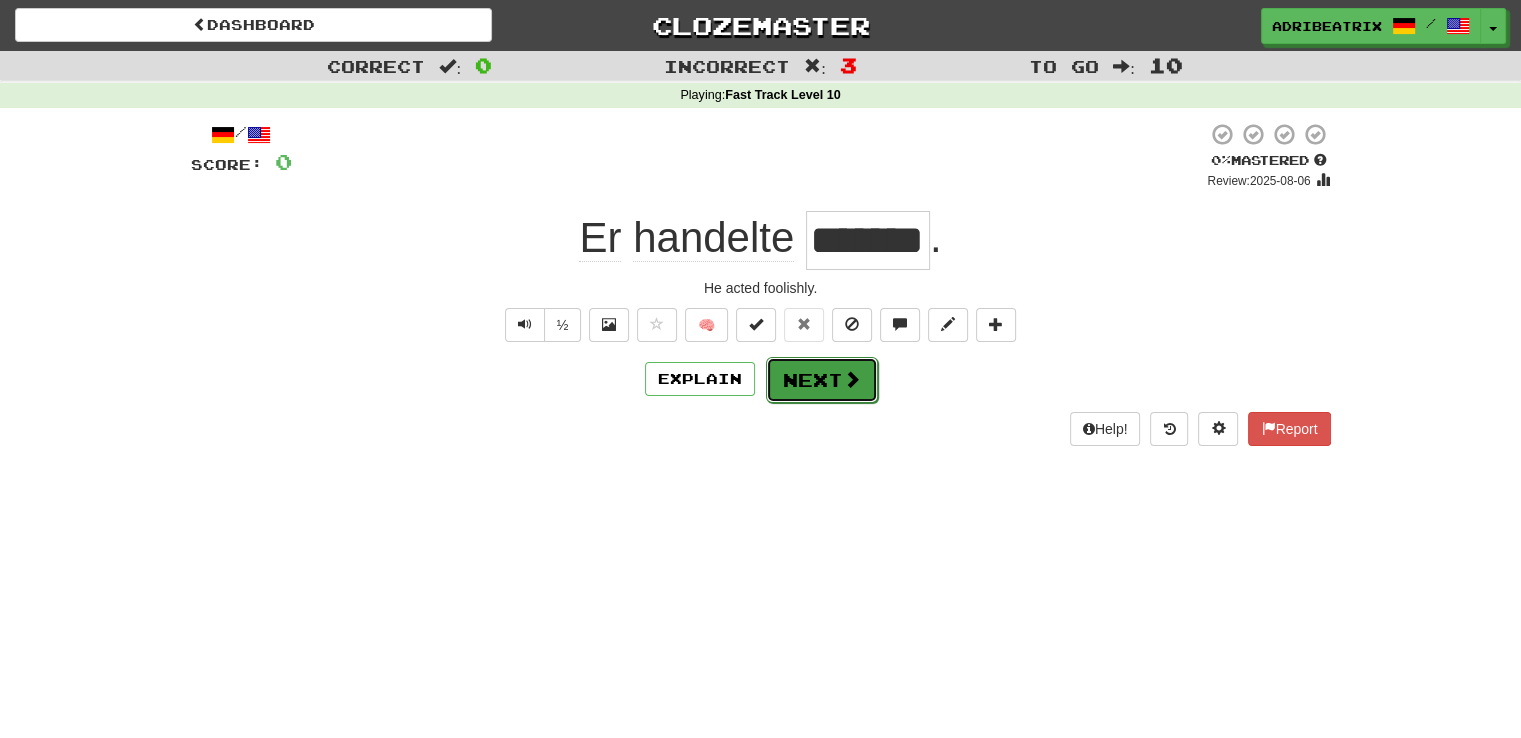 click at bounding box center [852, 379] 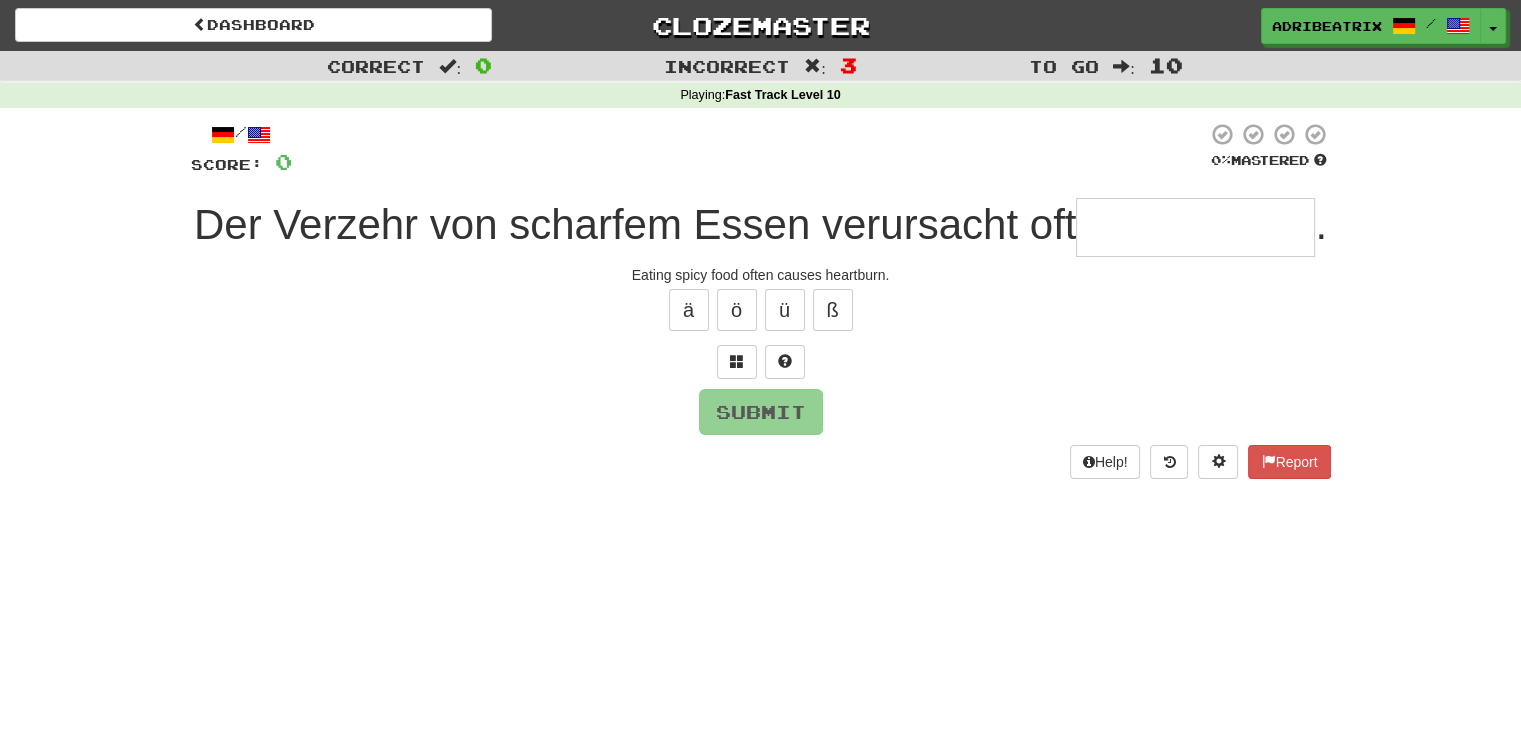 type on "*" 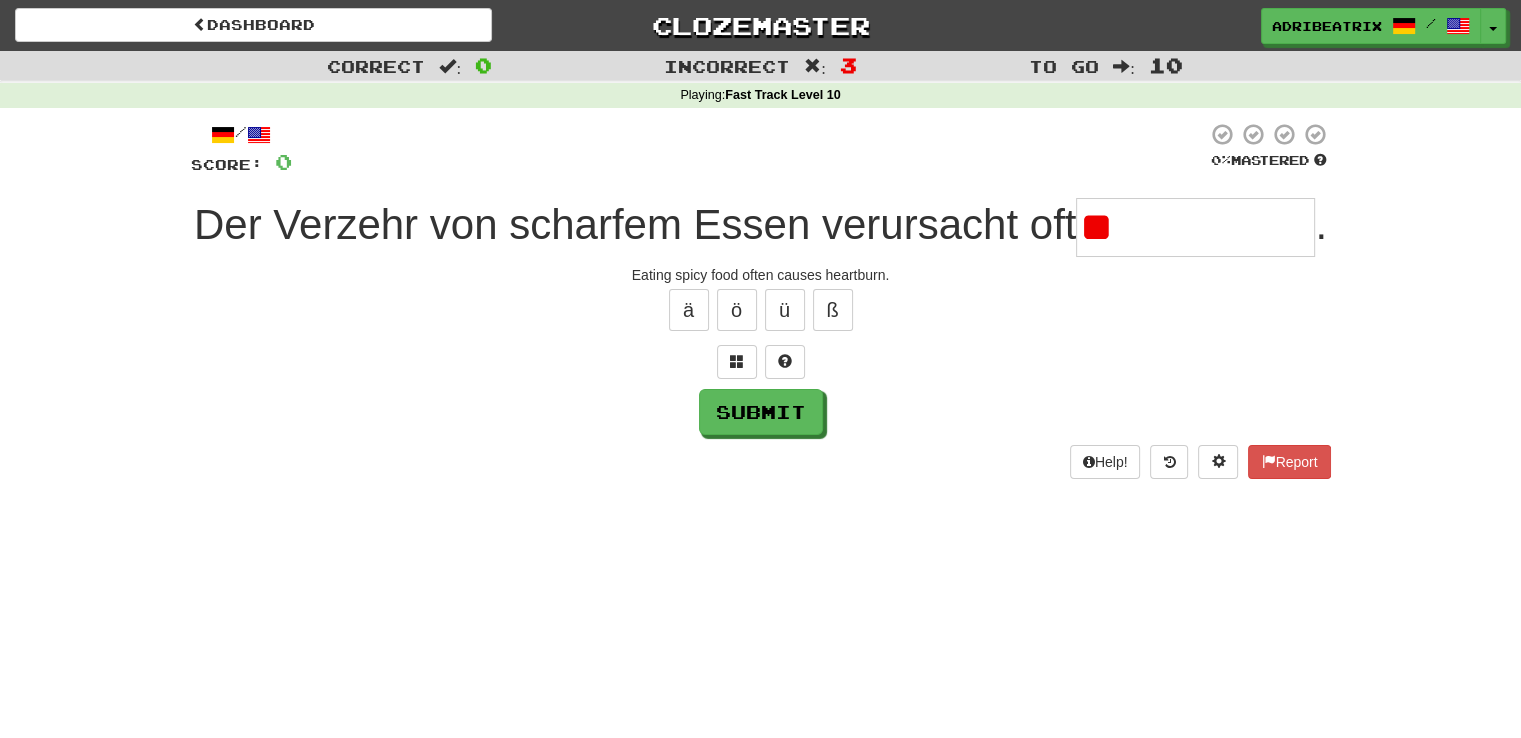 click on "Der Verzehr von scharfem Essen verursacht oft  ** ." at bounding box center (761, 227) 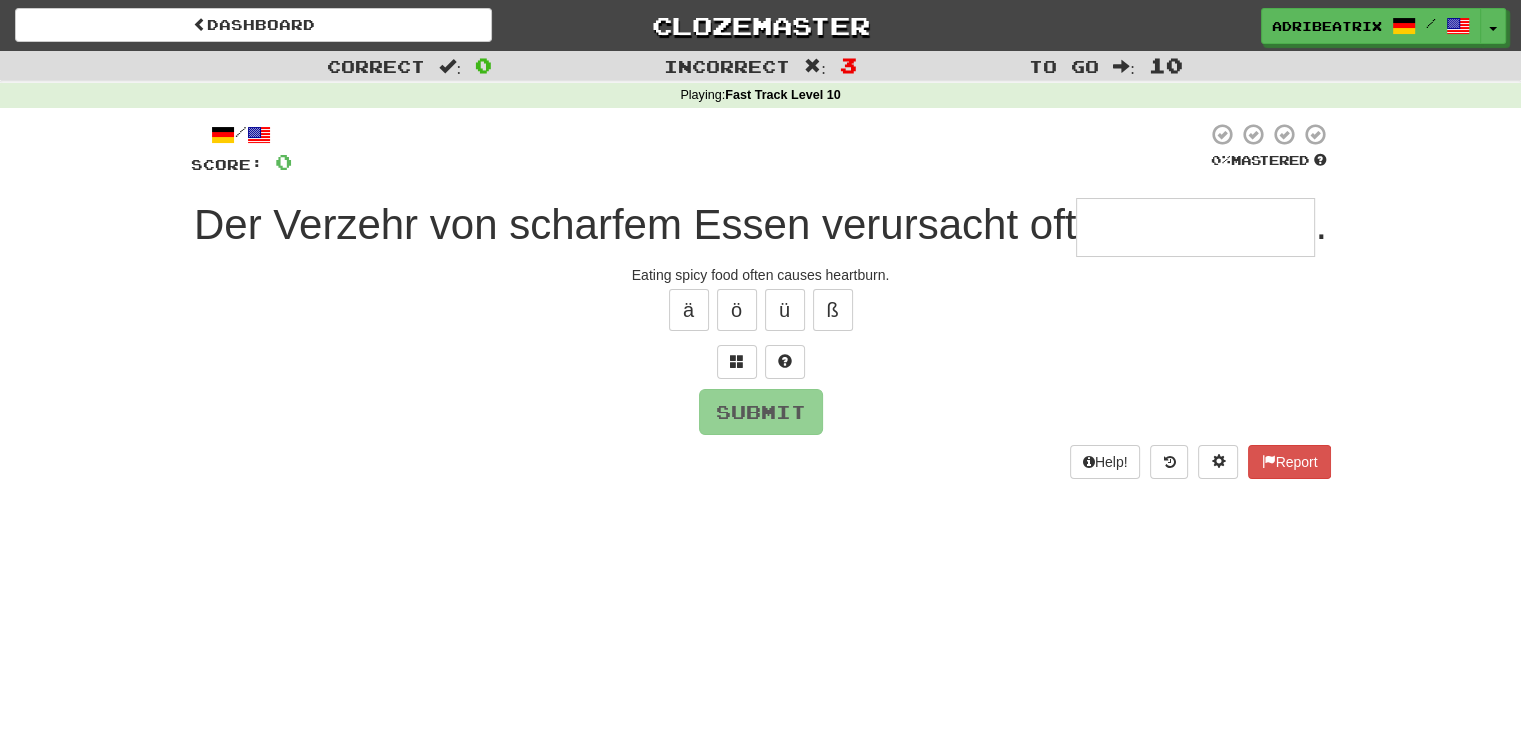 type on "*" 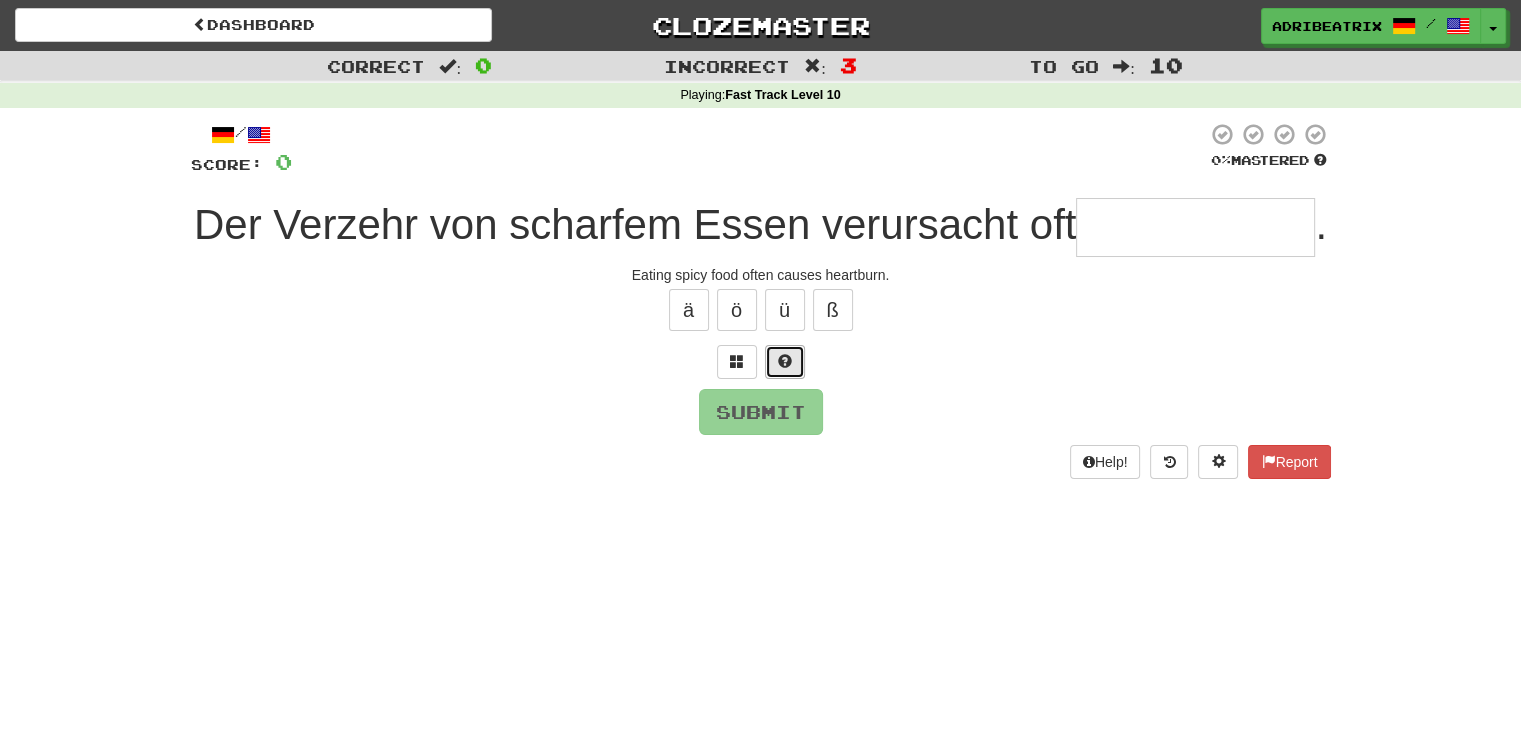 click at bounding box center (785, 362) 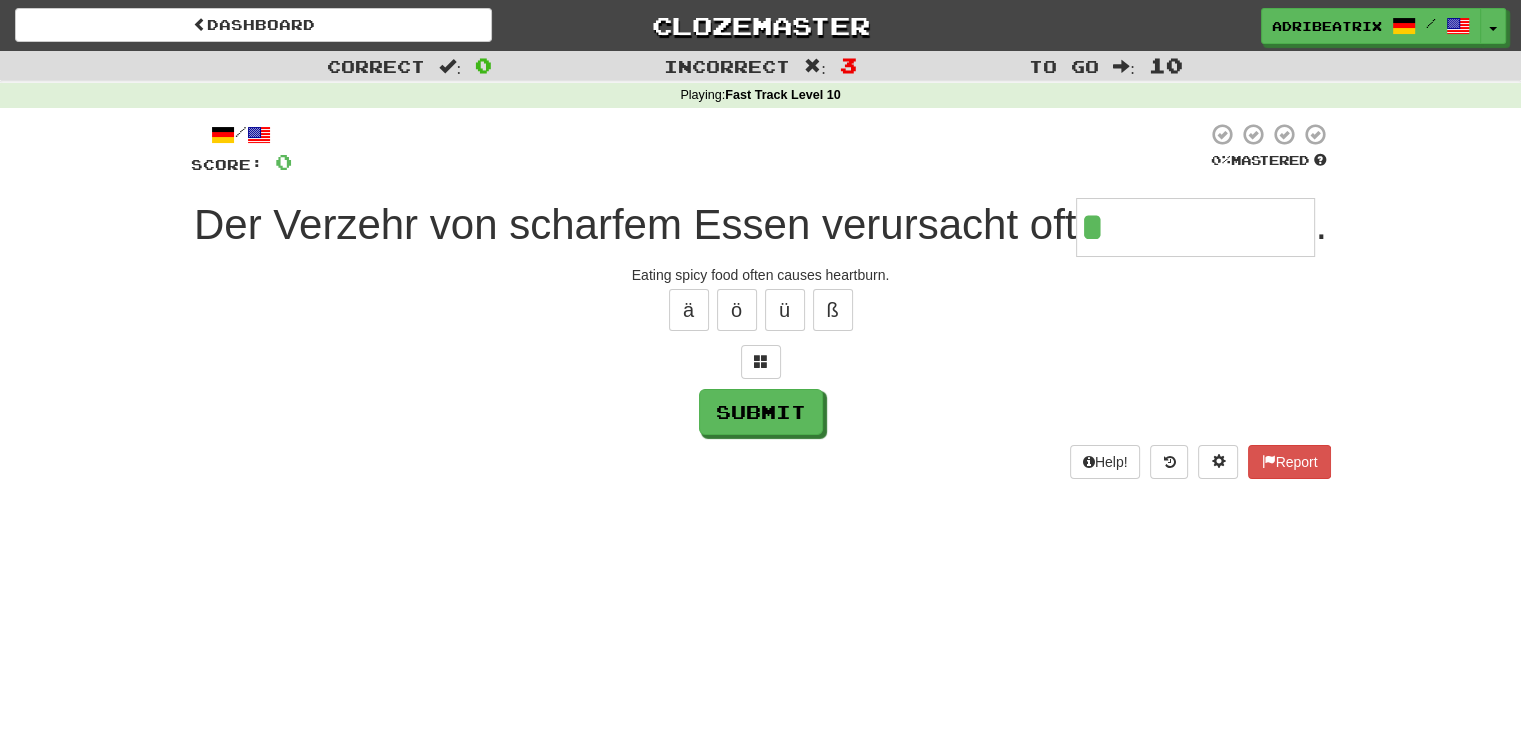 type on "**********" 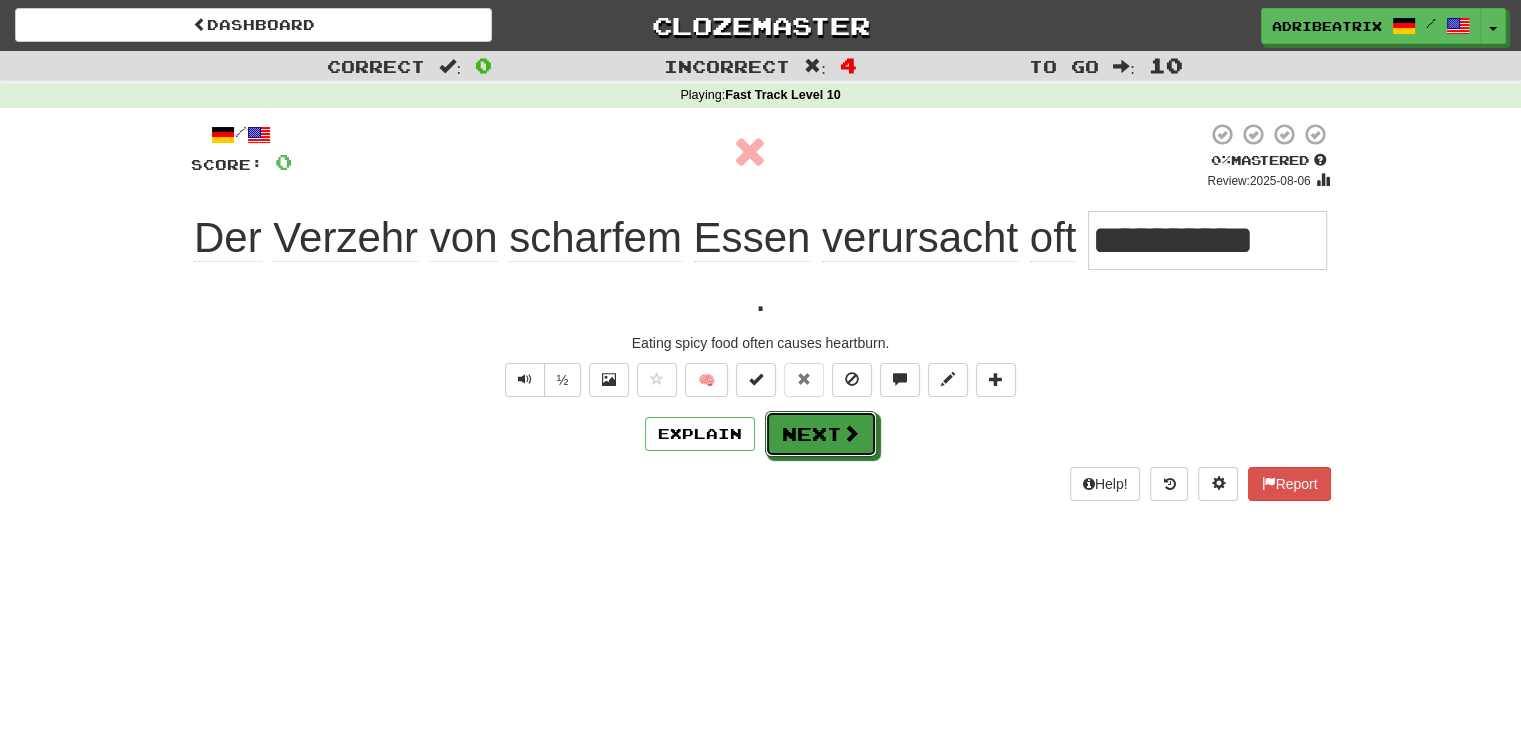click on "Next" at bounding box center (821, 434) 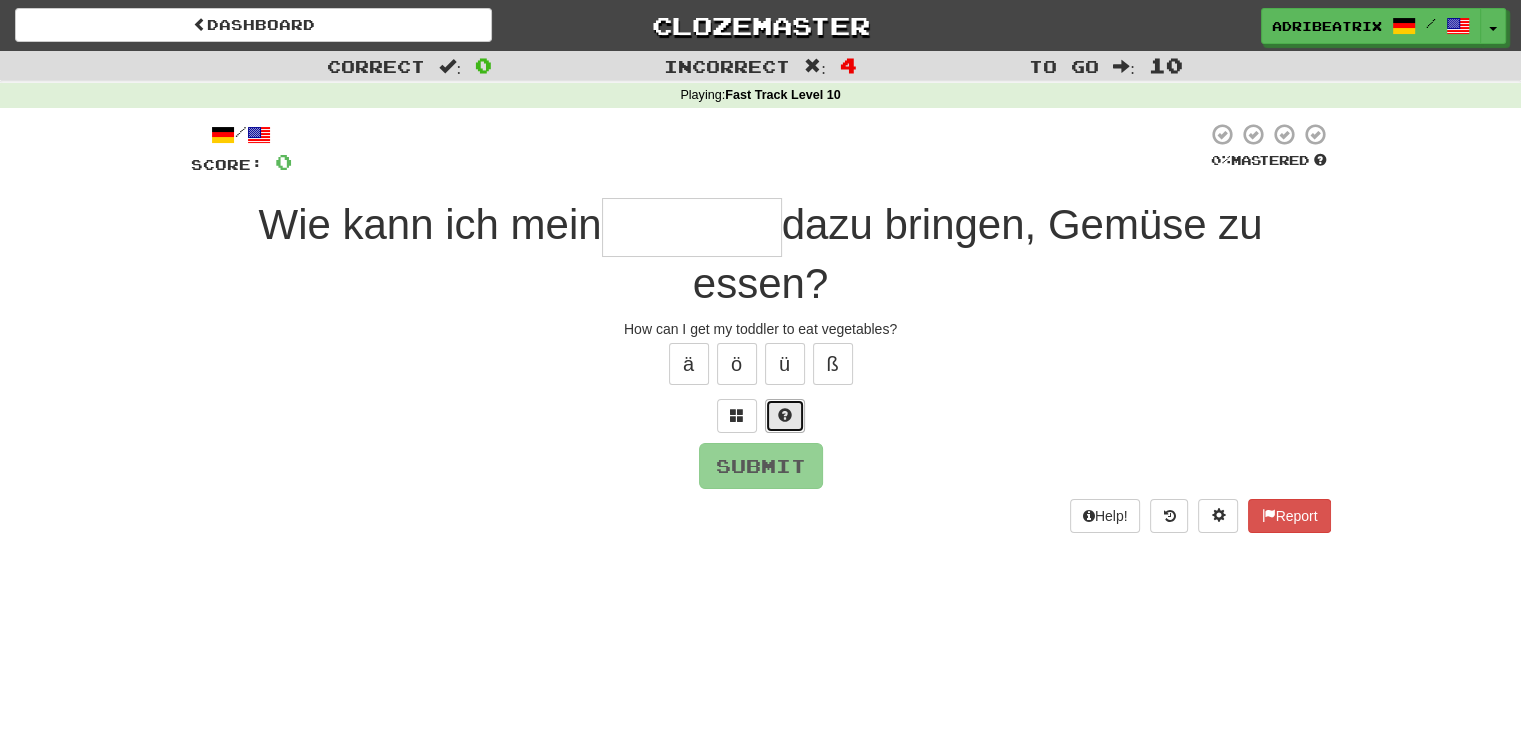 click at bounding box center [785, 416] 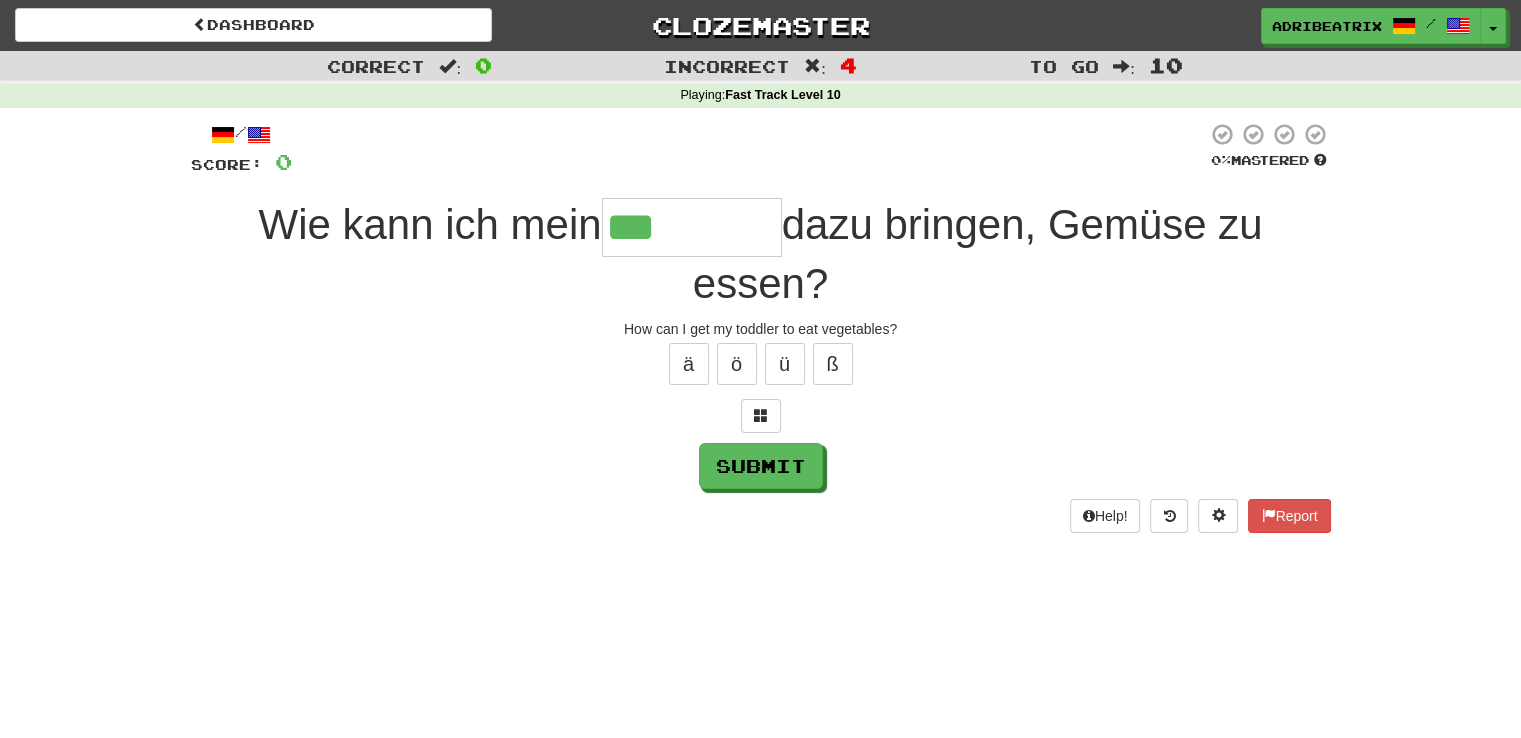type on "*********" 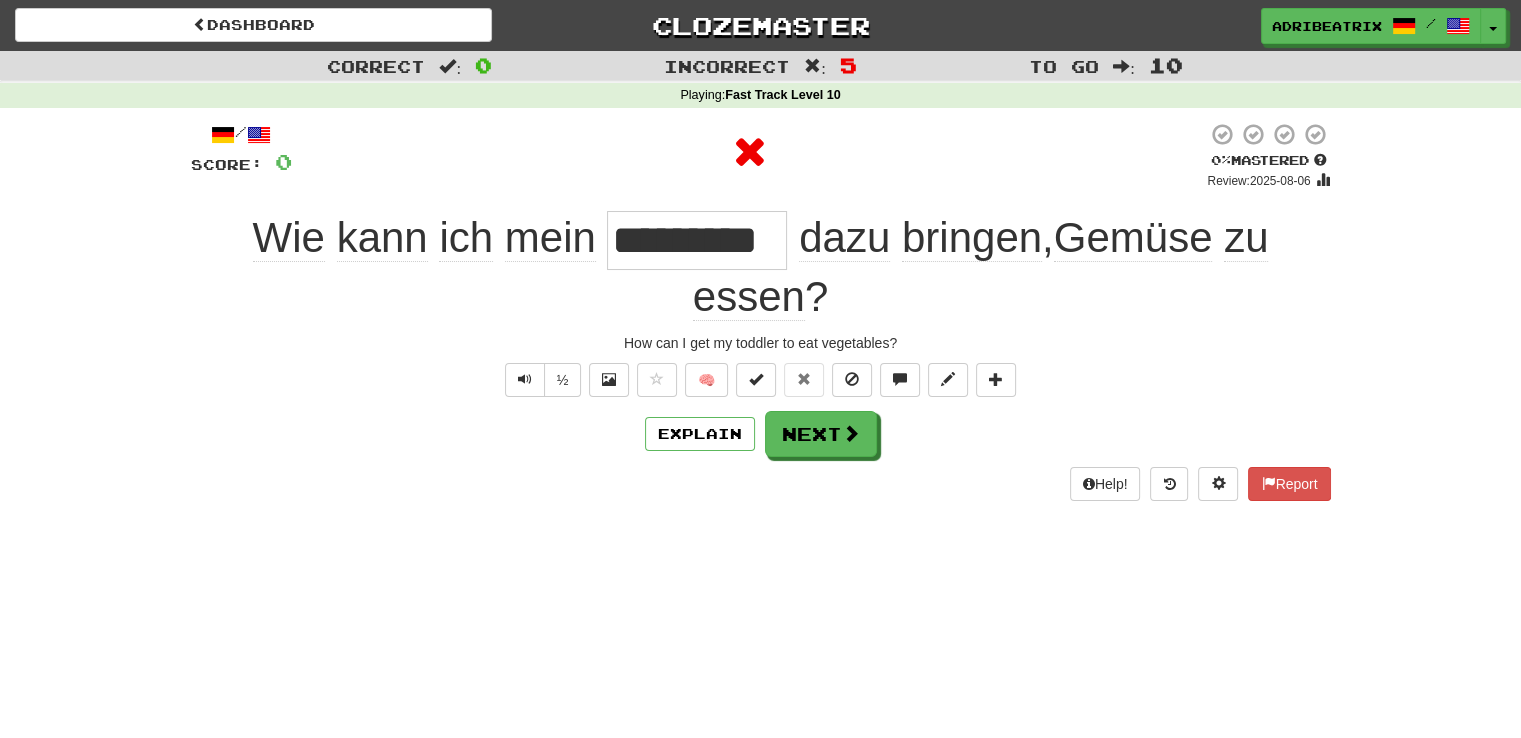 type 